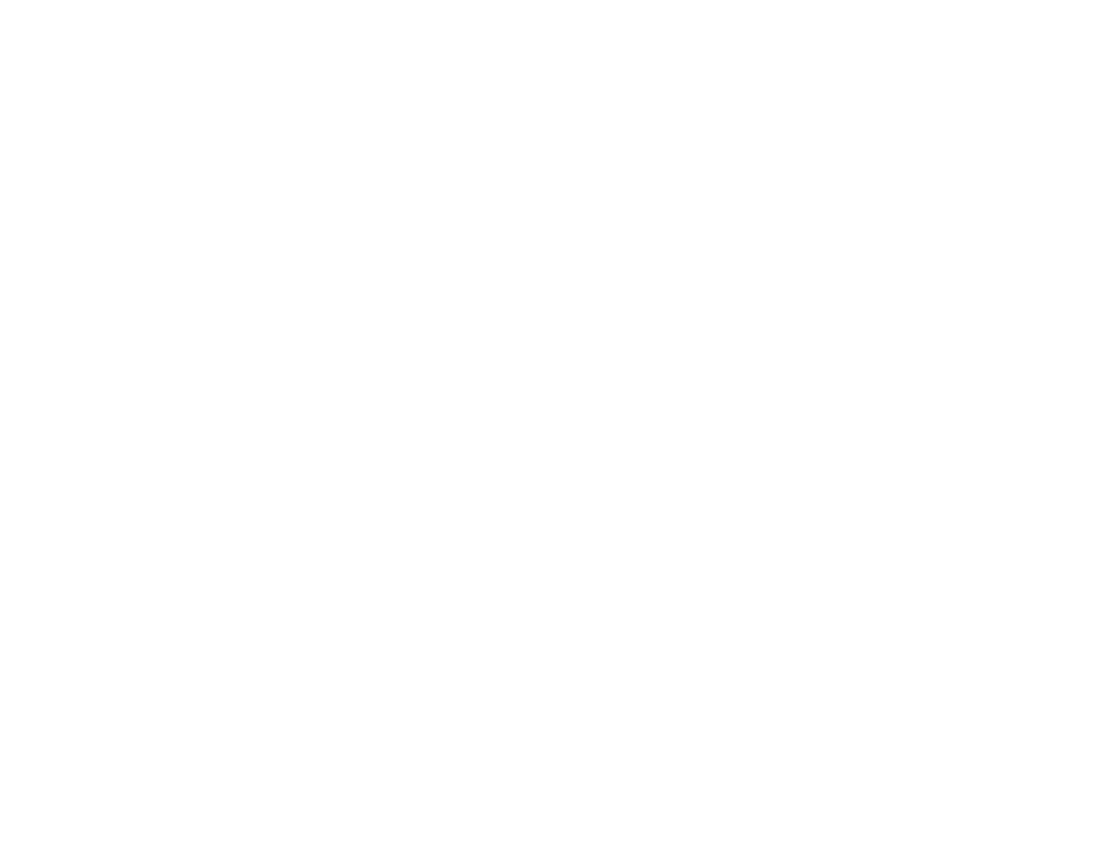 scroll, scrollTop: 0, scrollLeft: 0, axis: both 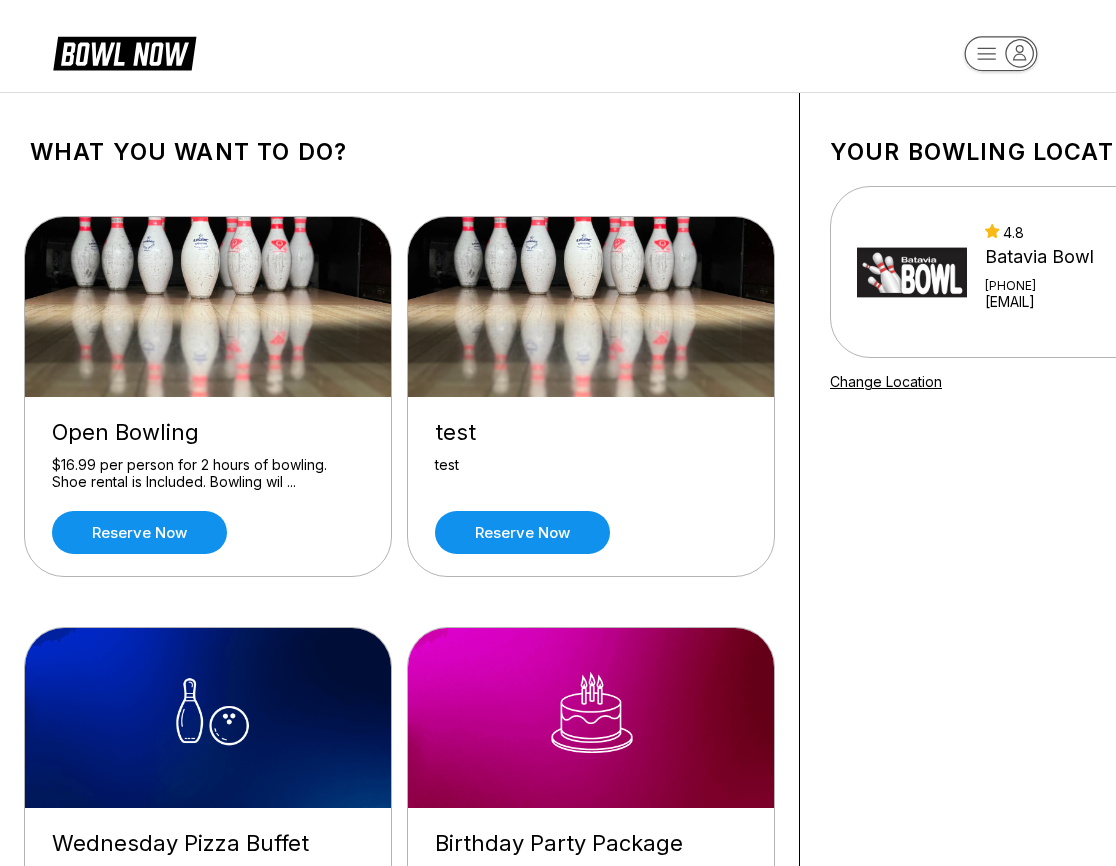 click on "Change Location" at bounding box center [886, 381] 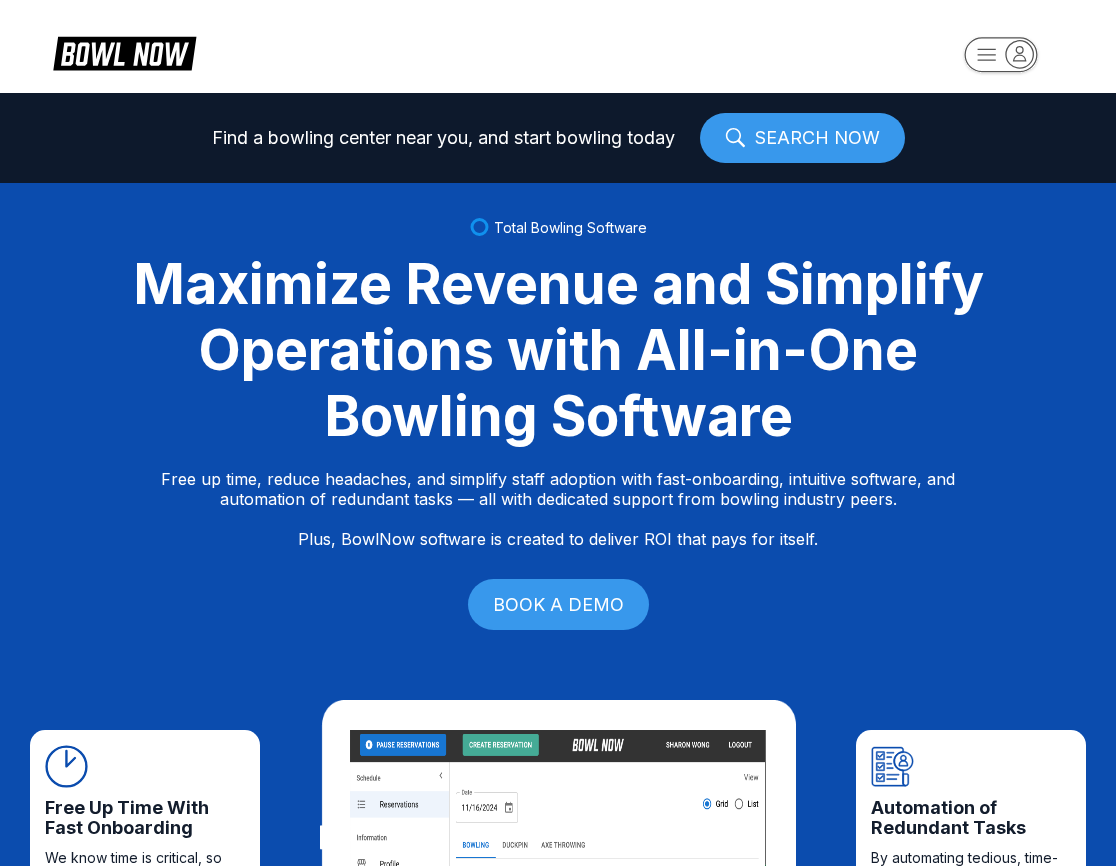 click on "SEARCH NOW" at bounding box center (802, 138) 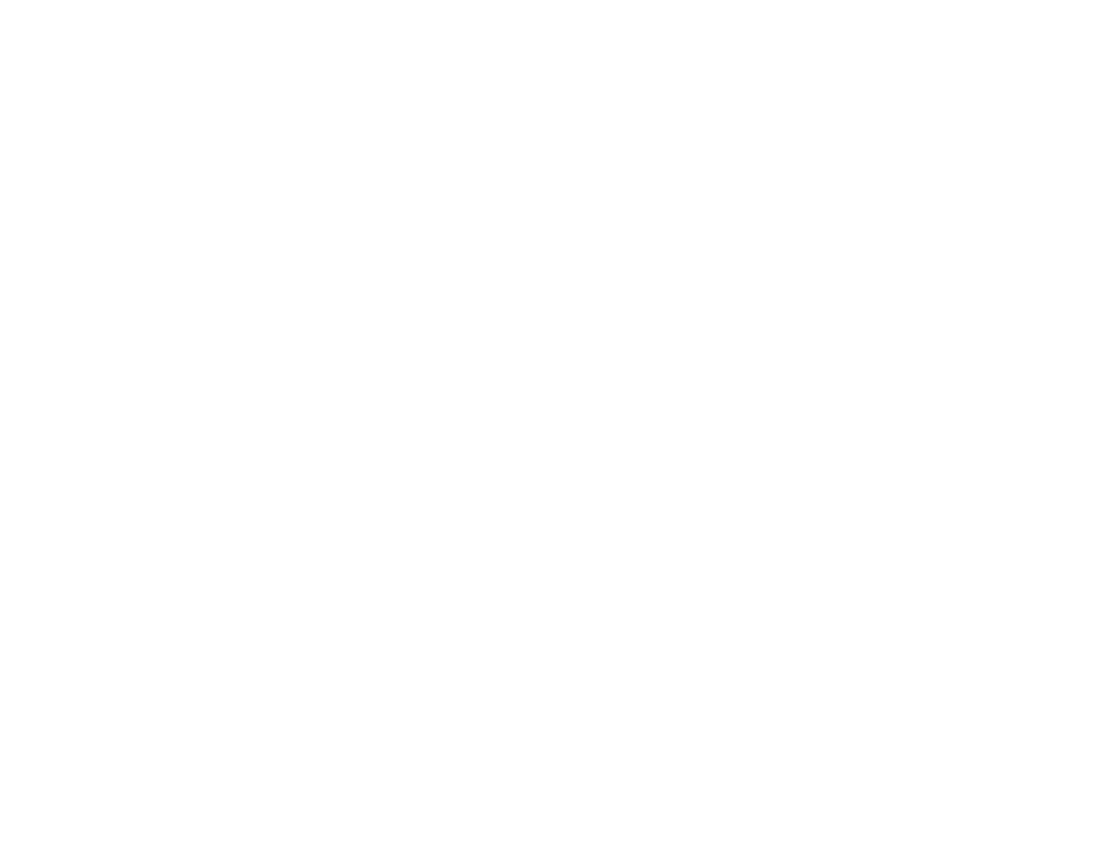 scroll, scrollTop: 0, scrollLeft: 0, axis: both 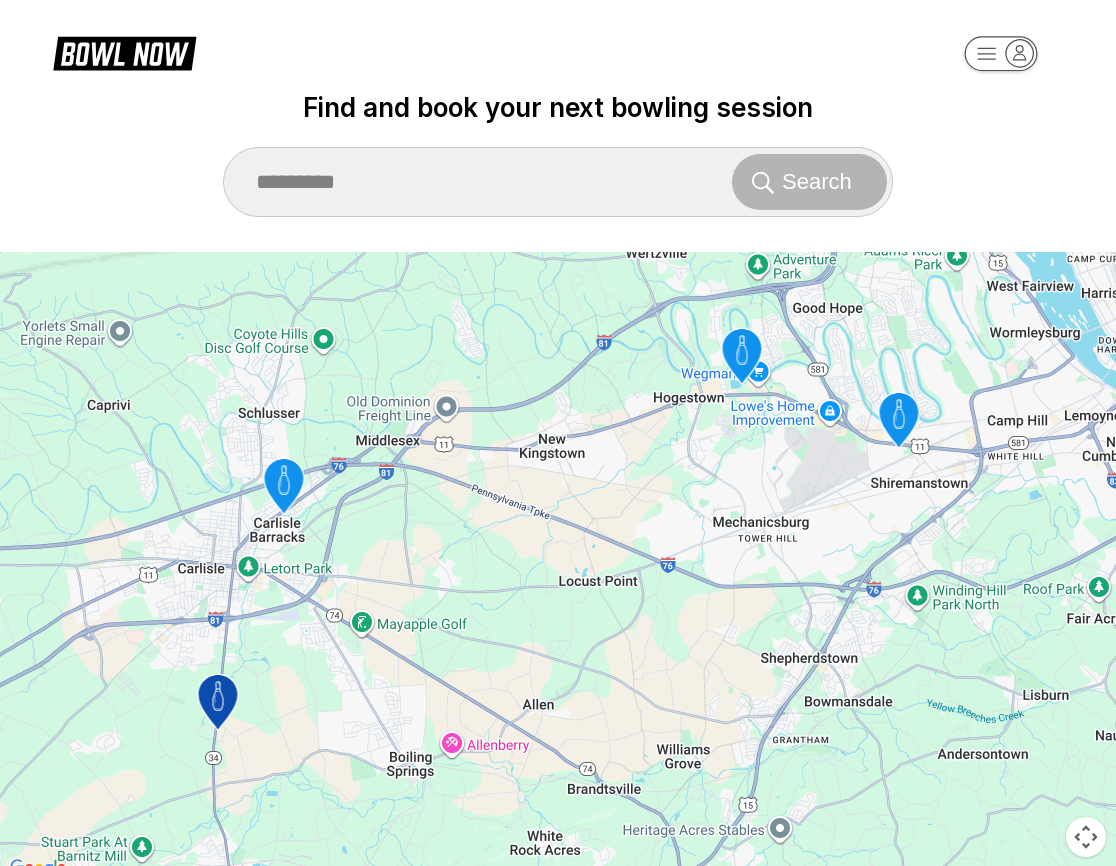 click 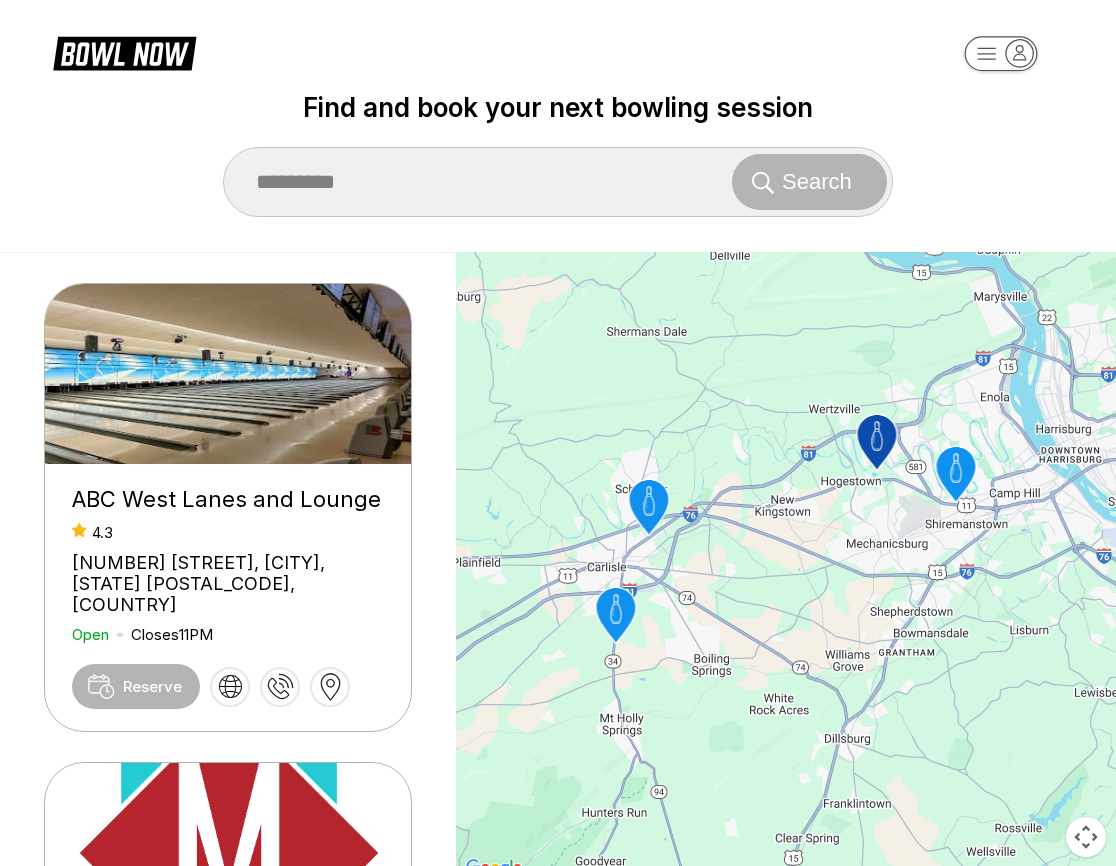 click on "Reserve" at bounding box center [136, 686] 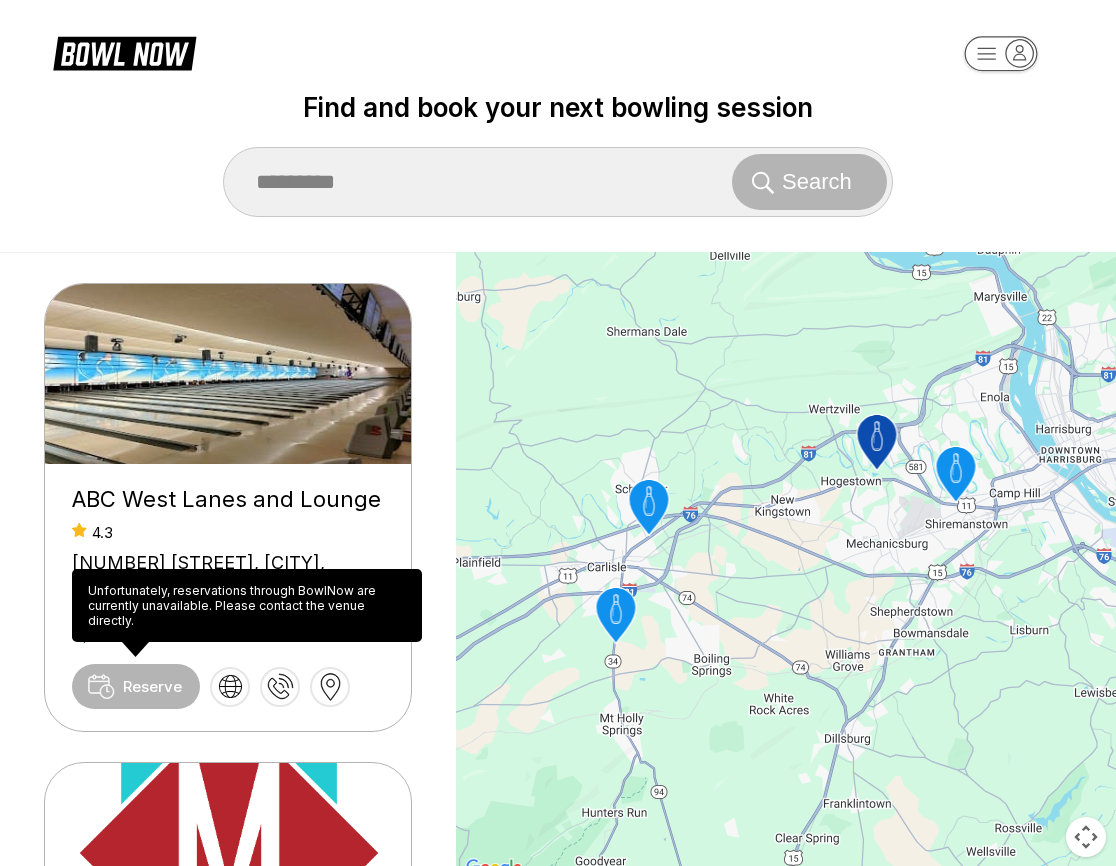 click on "Reserve" at bounding box center (136, 686) 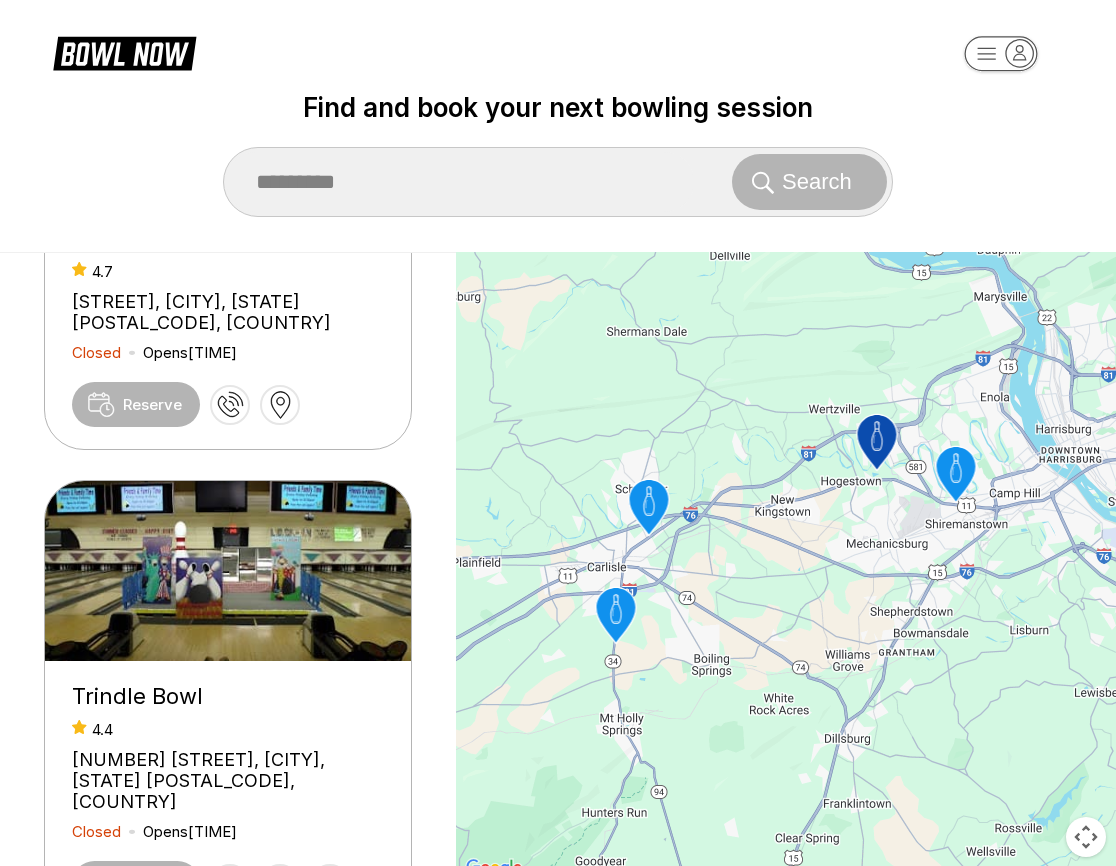scroll, scrollTop: 1168, scrollLeft: 0, axis: vertical 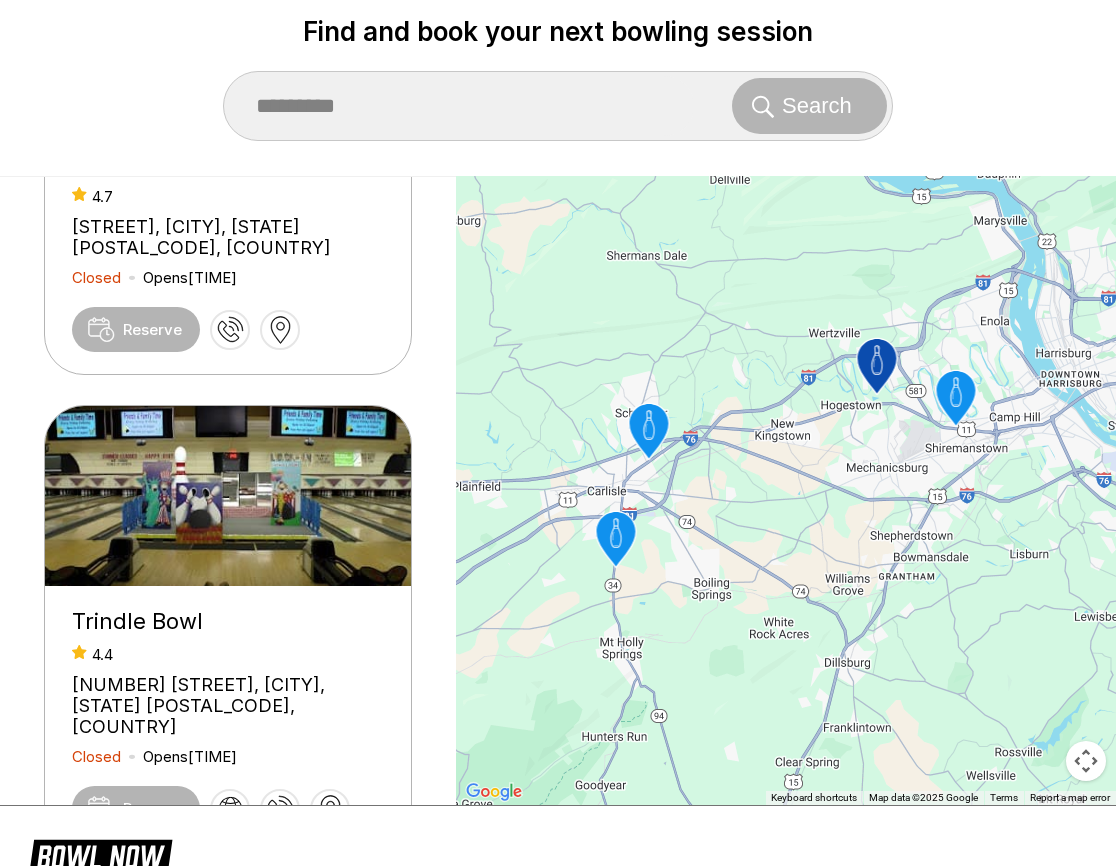 click on "Reserve" at bounding box center (136, 808) 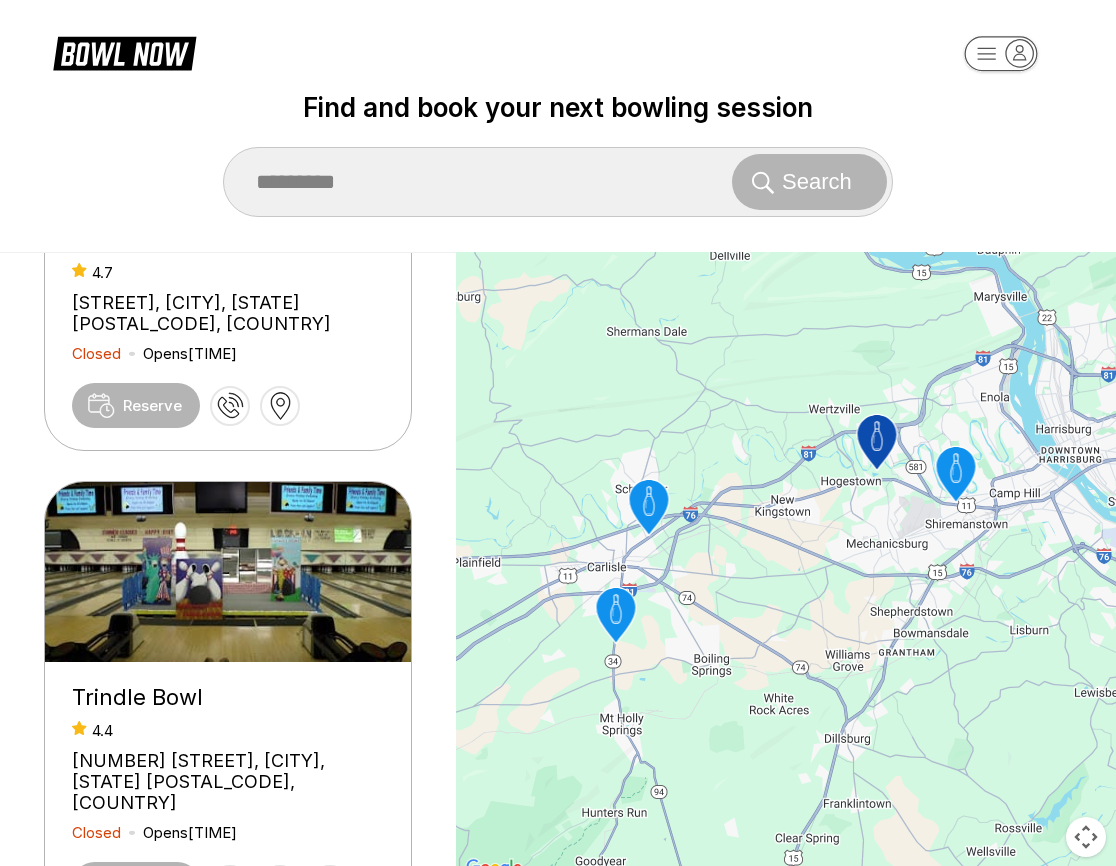 scroll, scrollTop: 0, scrollLeft: 0, axis: both 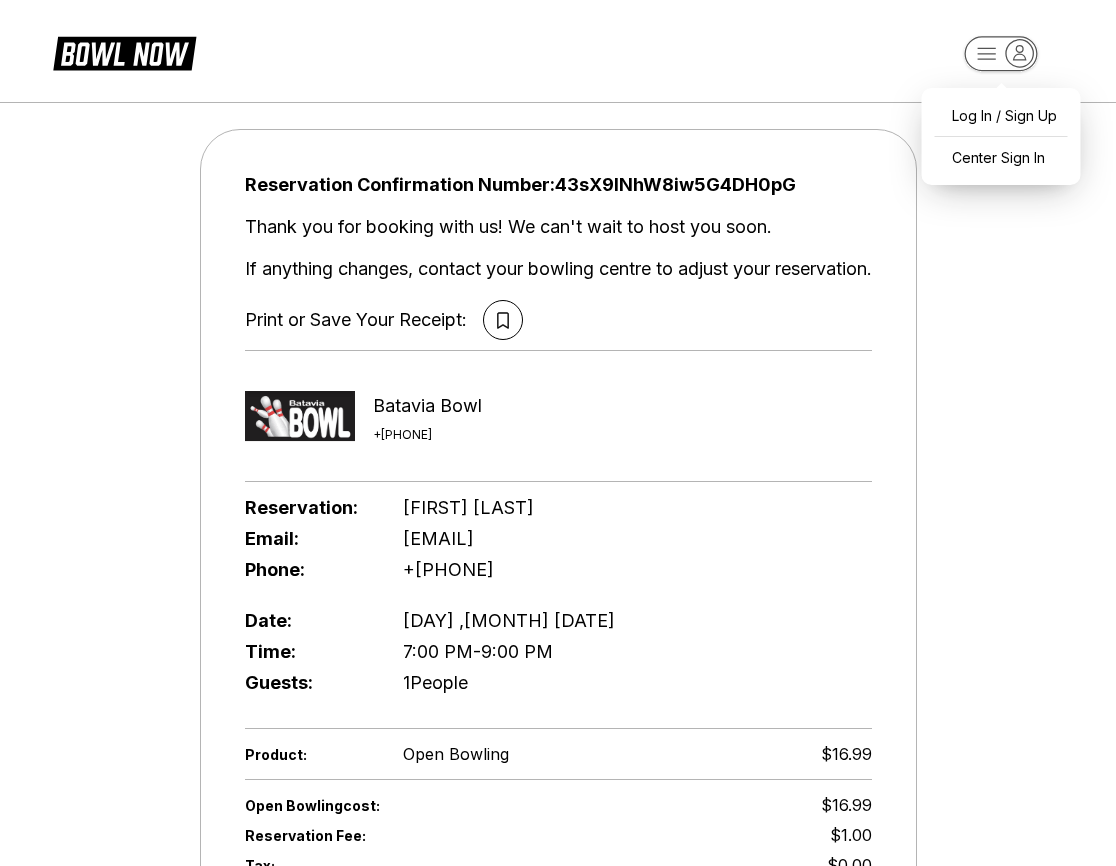 click on "Reservation Confirmation Number:  [CONFIRMATION] Thank you for booking with us! We can't wait to host you soon. If anything changes, contact your bowling centre to adjust your reservation. Print or Save Your Receipt: Batavia Bowl   +[PHONE] Reservation: [FIRST] [LAST] Email: [EMAIL] Phone: +[PHONE] Date: [DAY] ,[MONTH] [DATE] Time:  7:00 PM  -  9:00 PM Guests: 1  People Product: Open Bowling $16.99 Open Bowling  cost: $16.99 Reservation Fee: $1.00 Tax: $0.00 Total Paid: $17.99 Reservation Confirmation Number: [CONFIRMATION] about About BowlNow  Become a BowlNow partner  Schedule a demo INTERESTED IN LEARNING MORE ABOUT THE BOWL NOW PARTNERSHIP? Send us a message using the online form! send us a message send ©  2025  BowlNow /places/dK0dpq3gt28Mn5Jg6MRx/reservations/43sX9INhW8iw5G4DH0pG Secure Payments Powered by  Clover Privacy Policy" at bounding box center (558, 830) 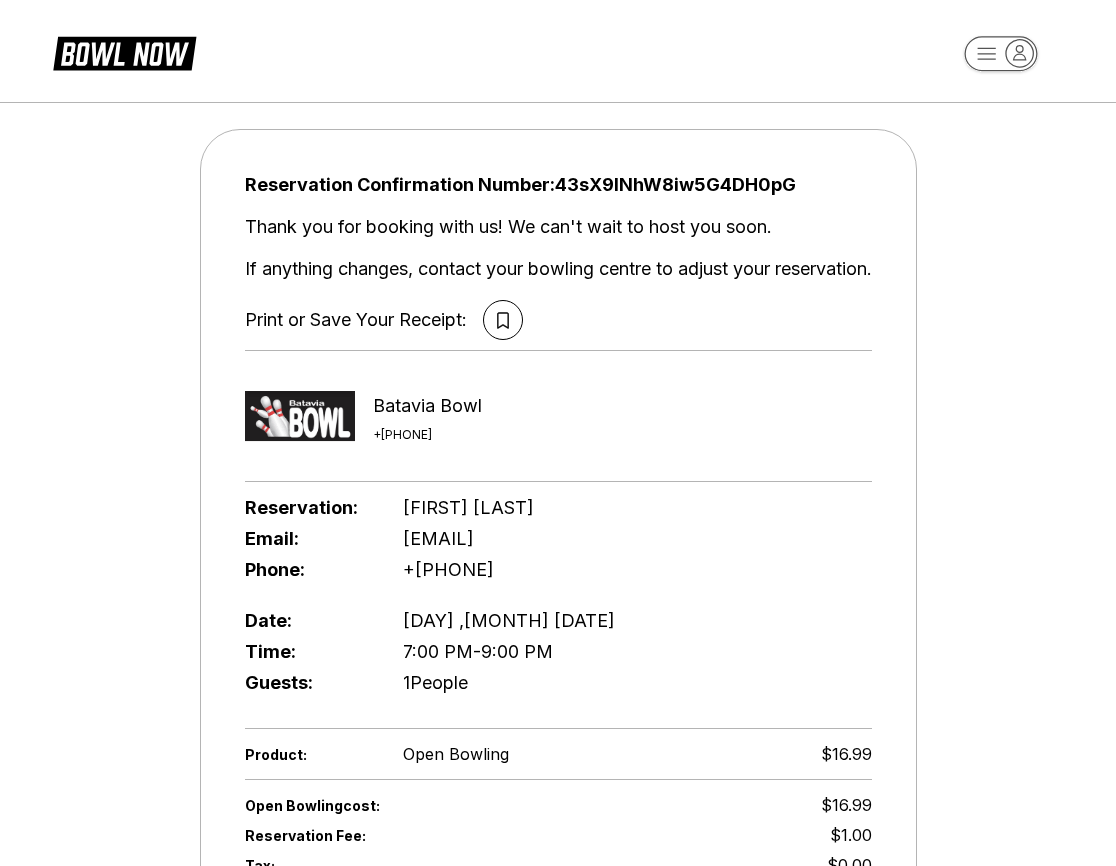 click on "Reservation Confirmation Number:  43sX9INhW8iw5G4DH0pG Thank you for booking with us! We can't wait to host you soon. If anything changes, contact your bowling centre to adjust your reservation. Print or Save Your Receipt: Batavia Bowl   +15137243232 Reservation: Tammy Bedinghaus Email: bedinghaus@yahoo.com Phone: +18596403239 Date: Wednesday ,August 6 Time:  7:00 PM  -  9:00 PM Guests: 1  People Product: Open Bowling $16.99 Open Bowling  cost: $16.99 Reservation Fee: $1.00 Tax: $0.00 Total Paid: $17.99 Reservation Confirmation Number: 43sX9INhW8iw5G4DH0pG about About BowlNow  Become a BowlNow partner  Schedule a demo INTERESTED IN LEARNING MORE ABOUT THE BOWL NOW PARTNERSHIP? Send us a message using the online form! send us a message send ©  2025  BowlNow /places/dK0dpq3gt28Mn5Jg6MRx/reservations/43sX9INhW8iw5G4DH0pG Secure Payments Powered by  Clover Privacy Policy" at bounding box center [558, 830] 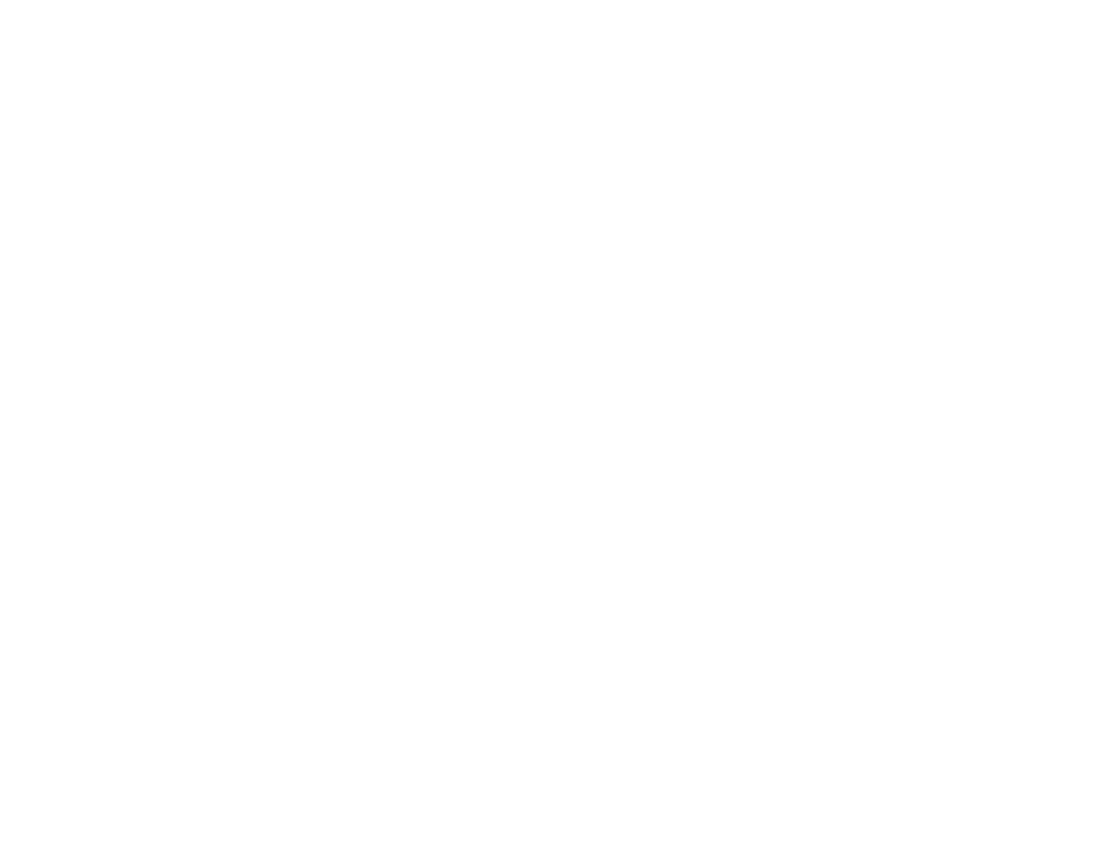 scroll, scrollTop: 0, scrollLeft: 0, axis: both 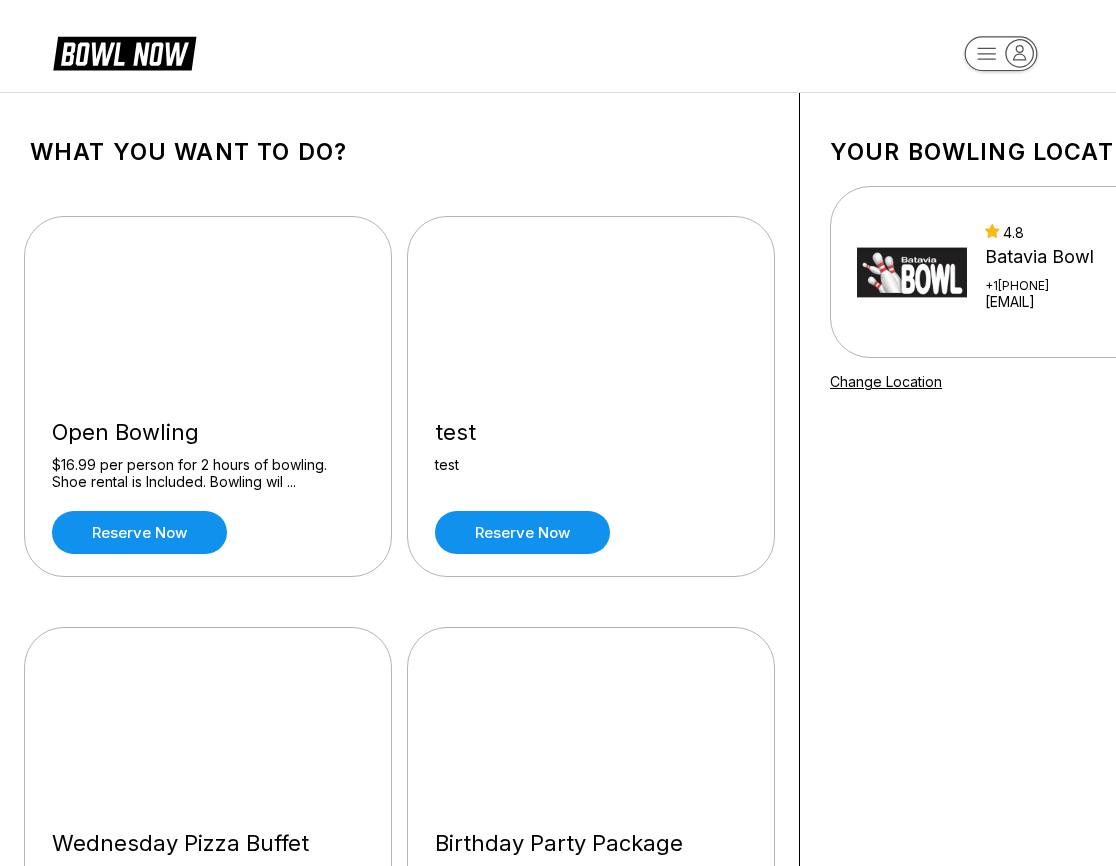 click on "Batavia Bowl   +1[PHONE] [EMAIL] Change Location about About BowlNow  Become a BowlNow partner  Schedule a demo INTERESTED IN LEARNING MORE ABOUT THE BOWL NOW PARTNERSHIP? Send us a message using the online form! send us a message send ©  2025  BowlNow /places/dK0dpq3gt28Mn5Jg6MRx/products" at bounding box center (558, 985) 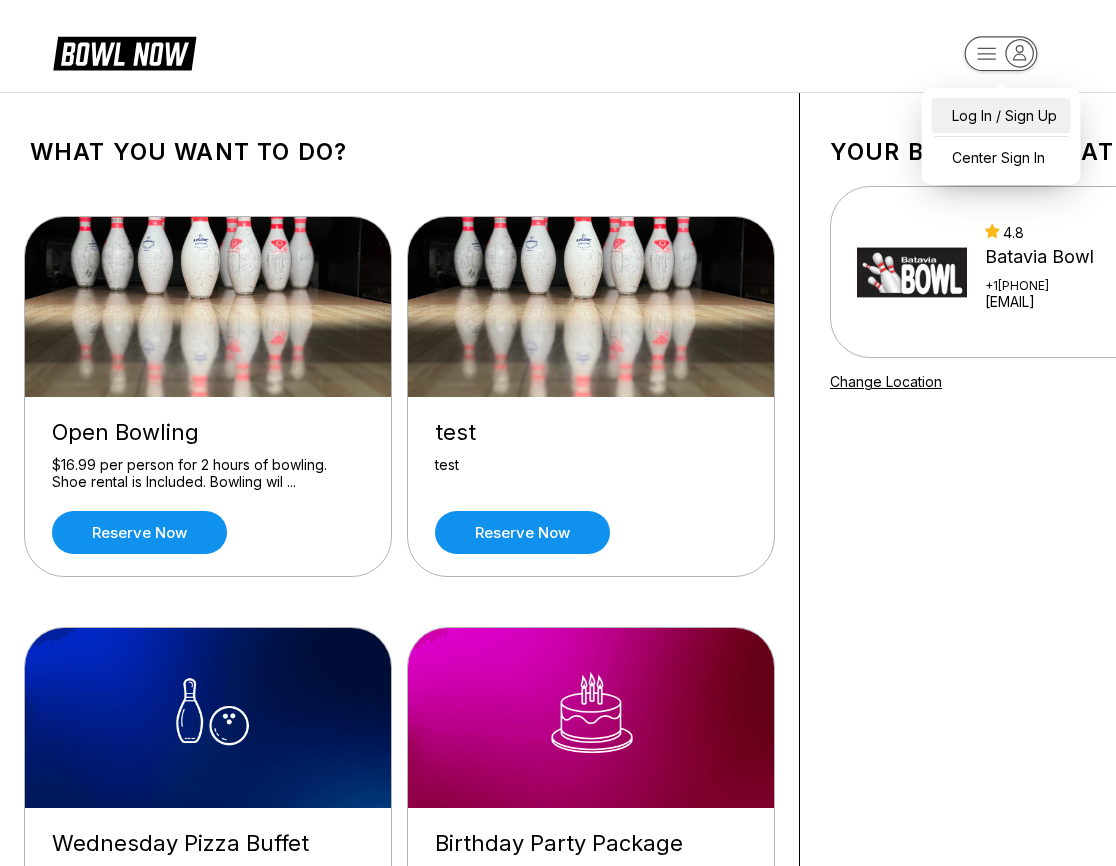 click on "Log In / Sign Up" at bounding box center (1001, 115) 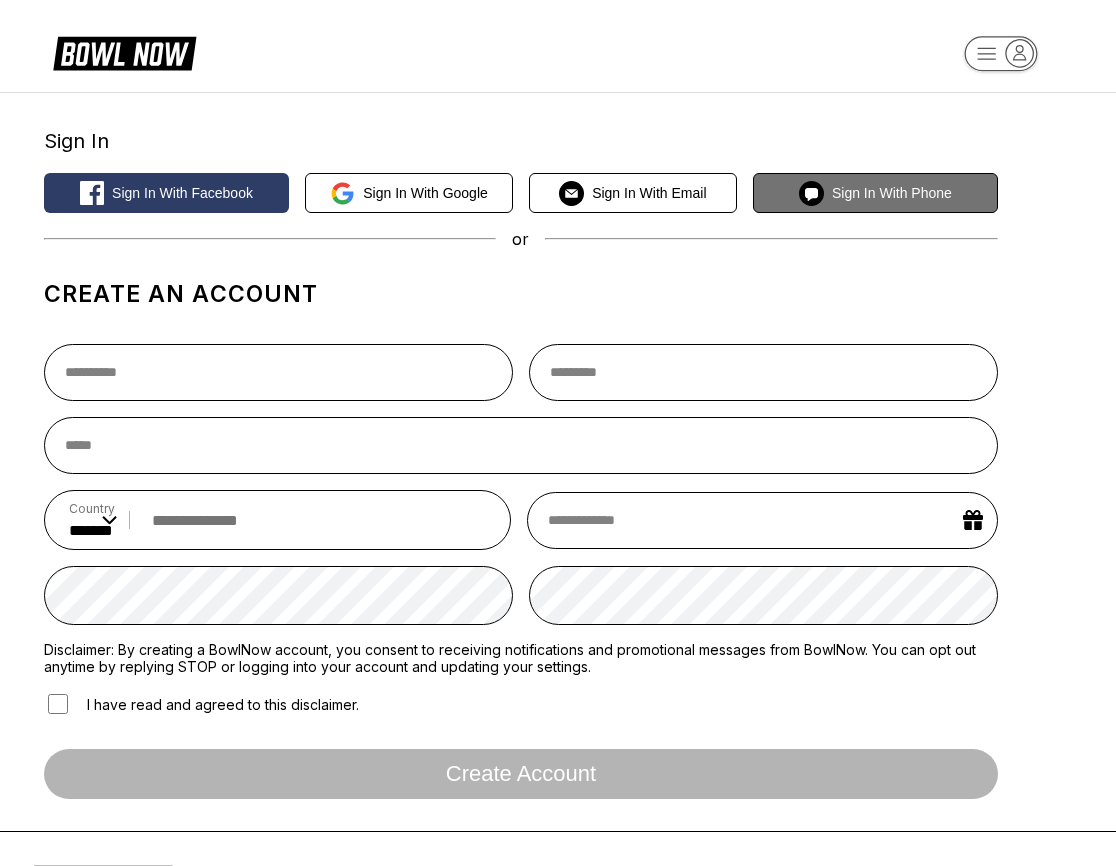 scroll, scrollTop: 4, scrollLeft: 0, axis: vertical 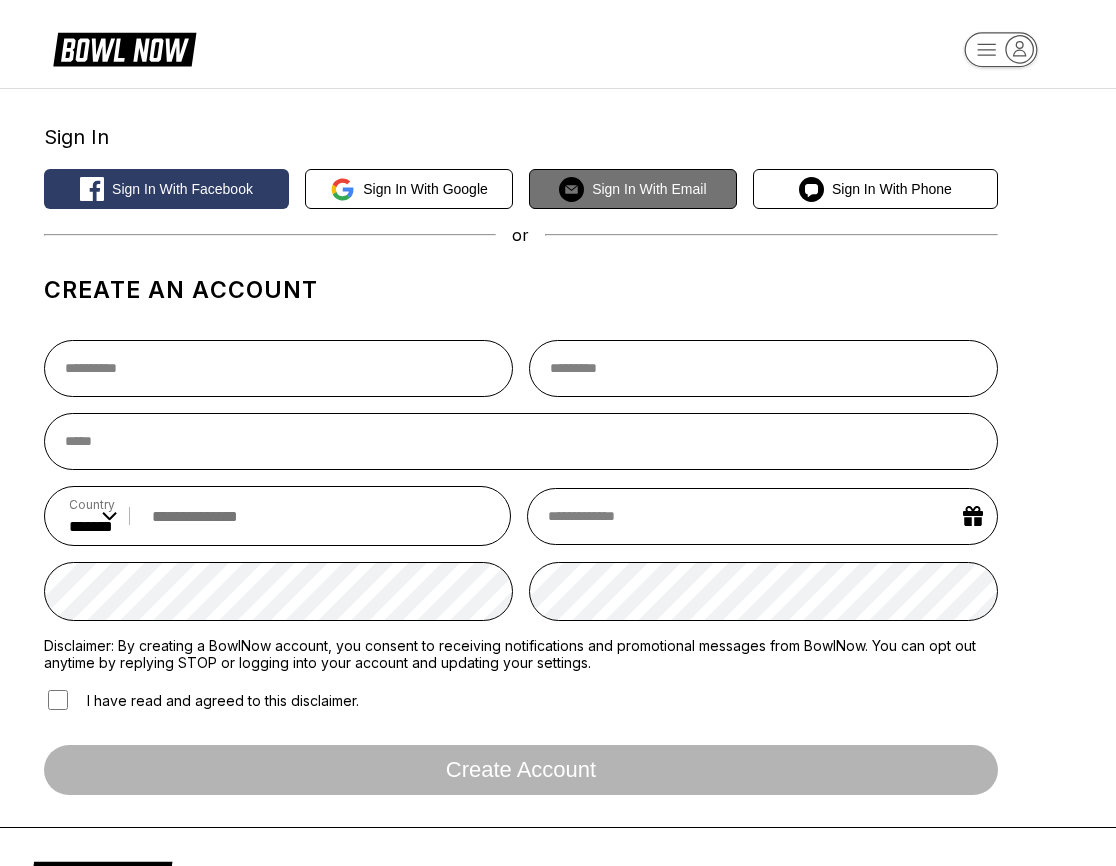 click on "Sign in with Email" at bounding box center (649, 189) 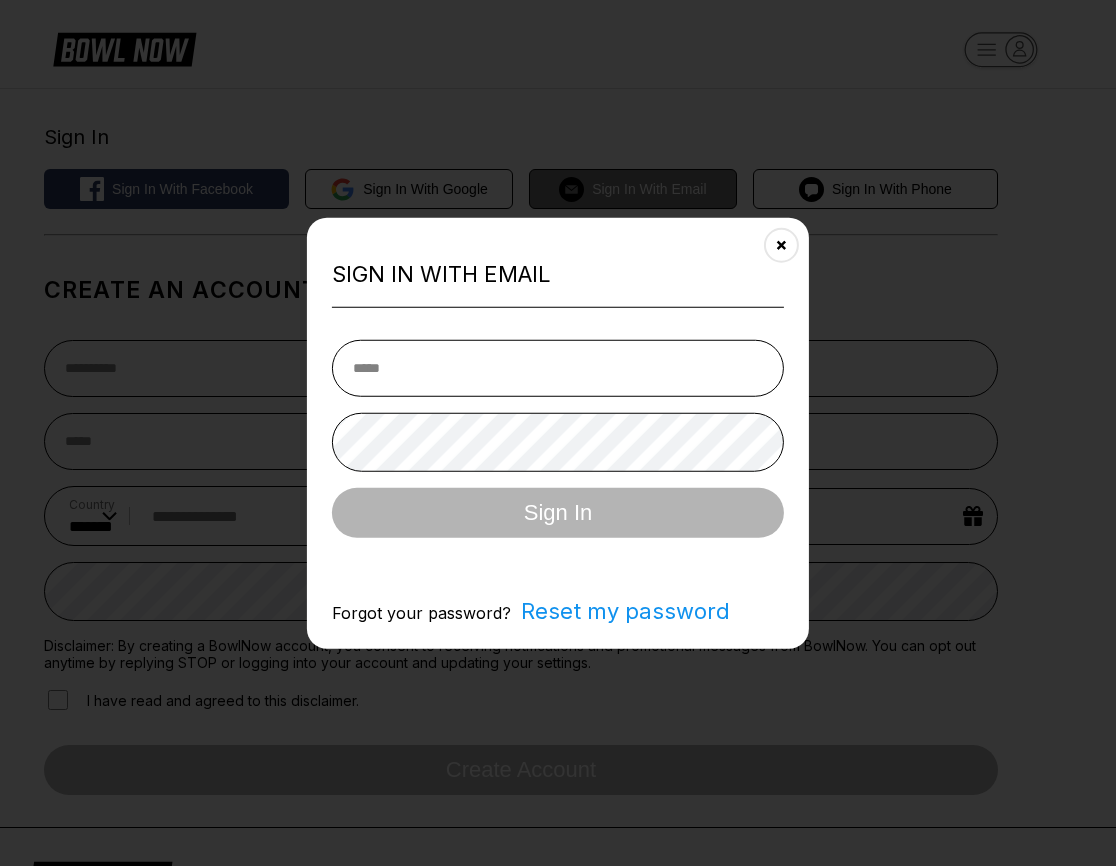 scroll, scrollTop: 0, scrollLeft: 0, axis: both 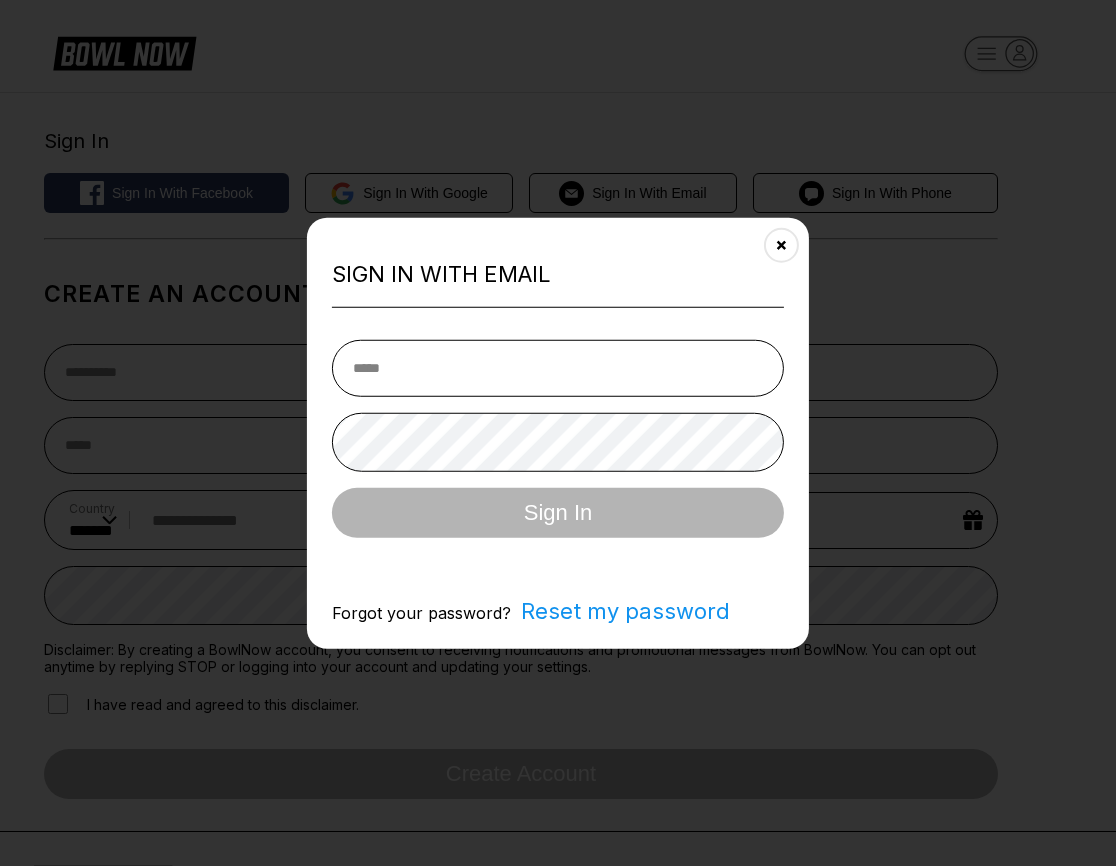 click at bounding box center (558, 367) 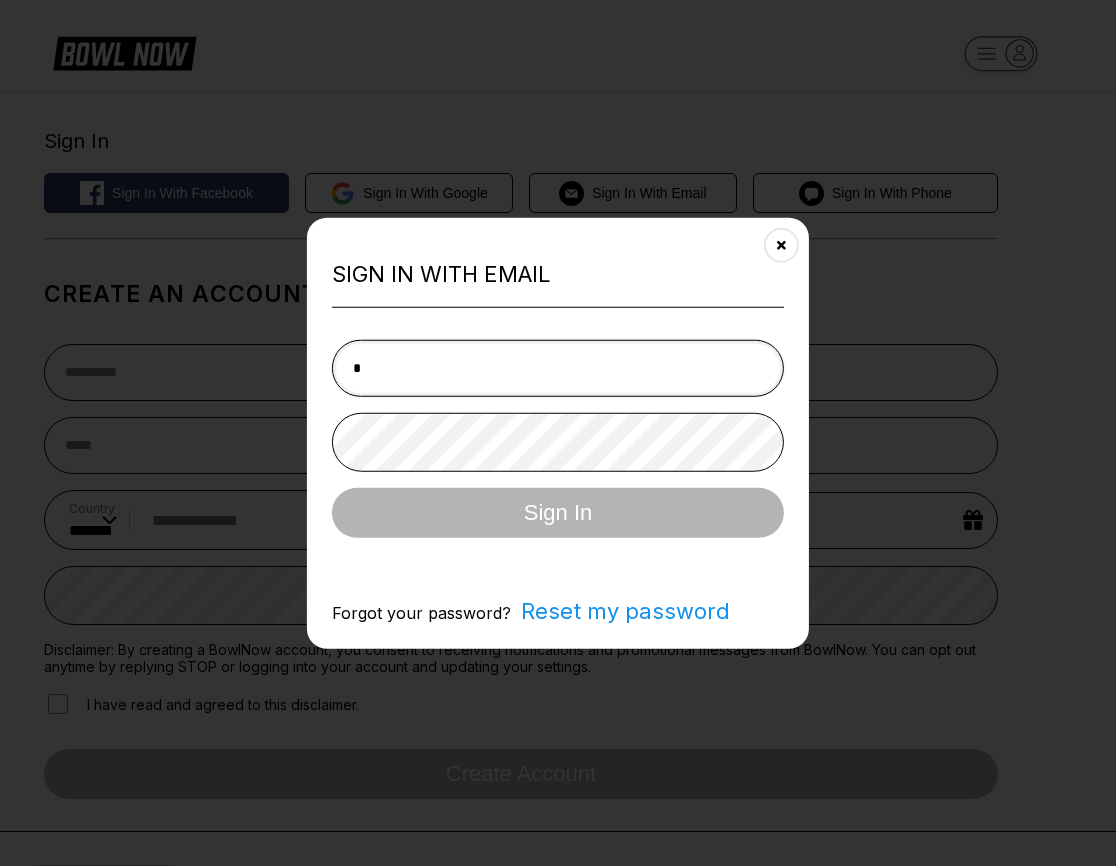 type on "**********" 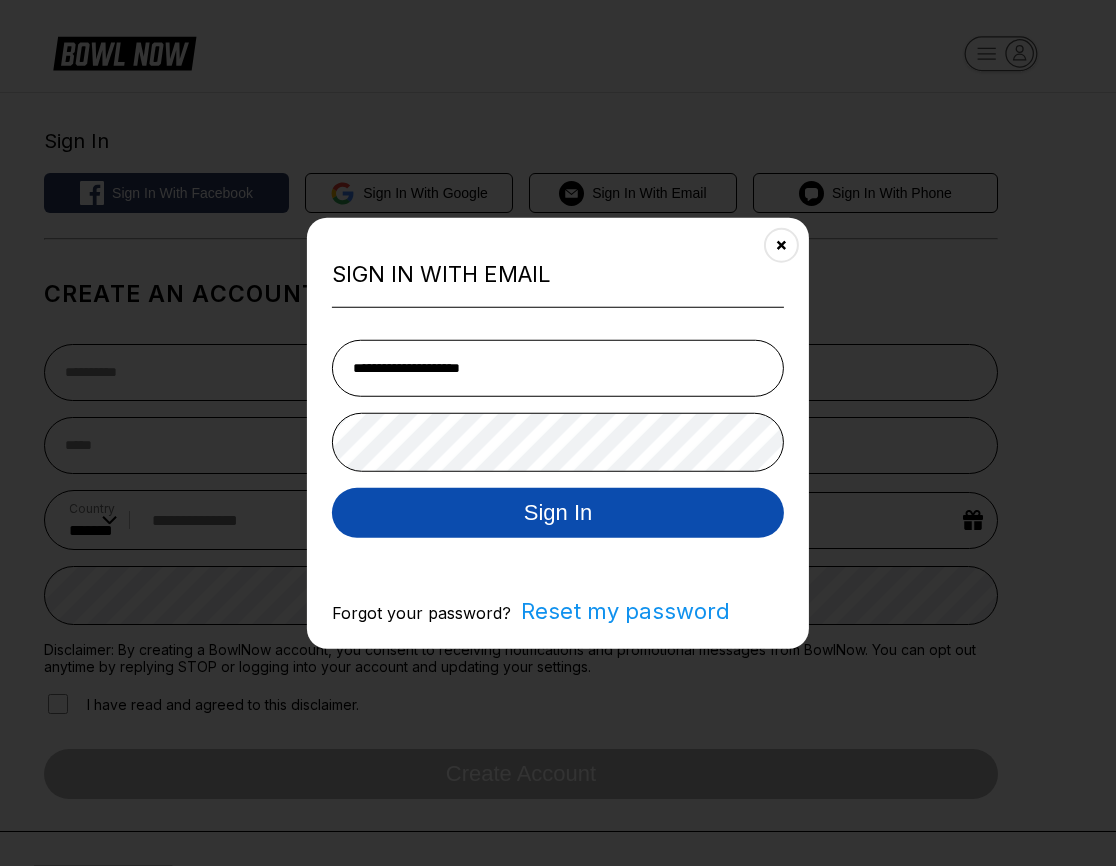 click on "Sign In" at bounding box center (558, 512) 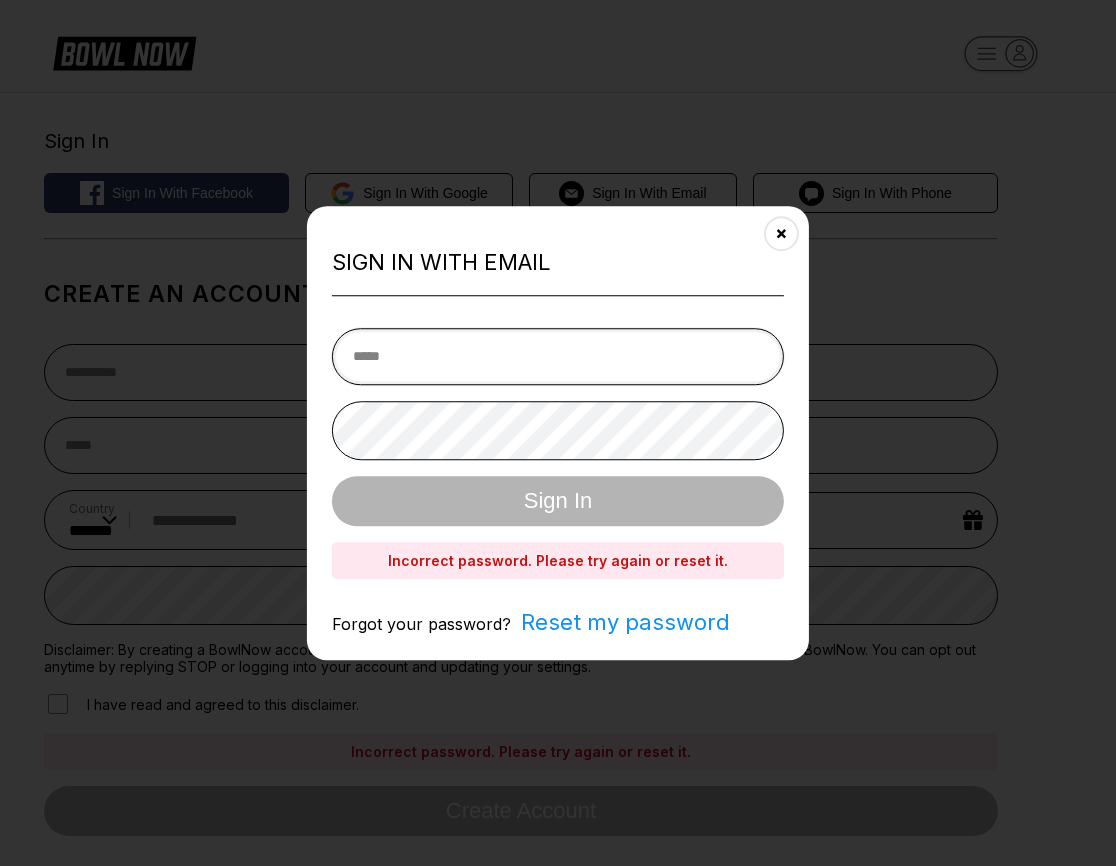 click at bounding box center (558, 356) 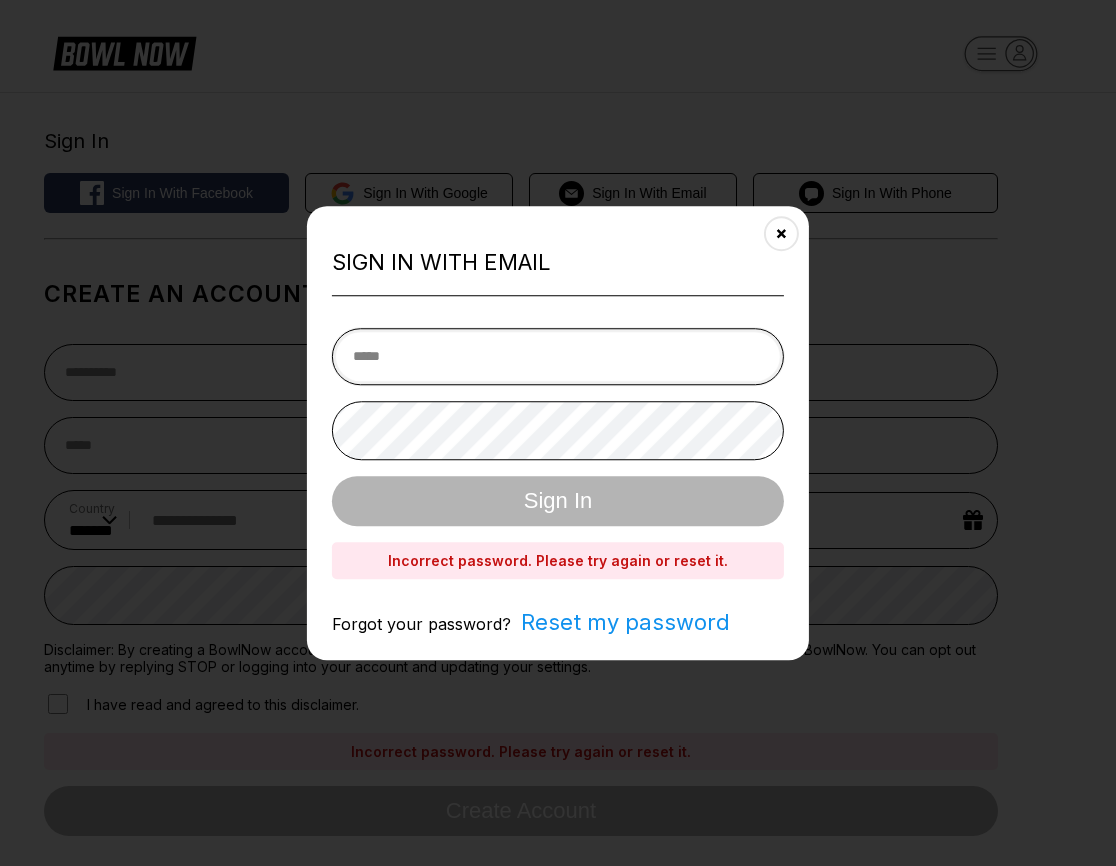type on "**********" 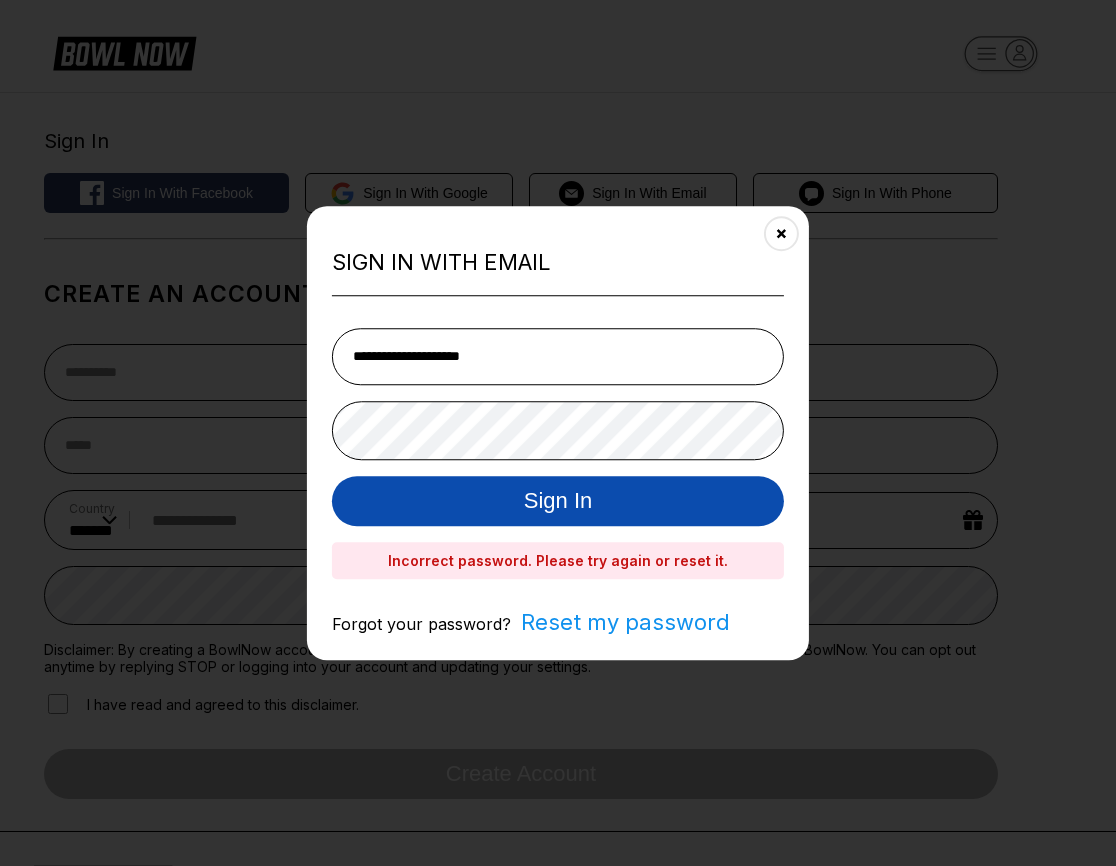 click on "Sign In" at bounding box center [558, 501] 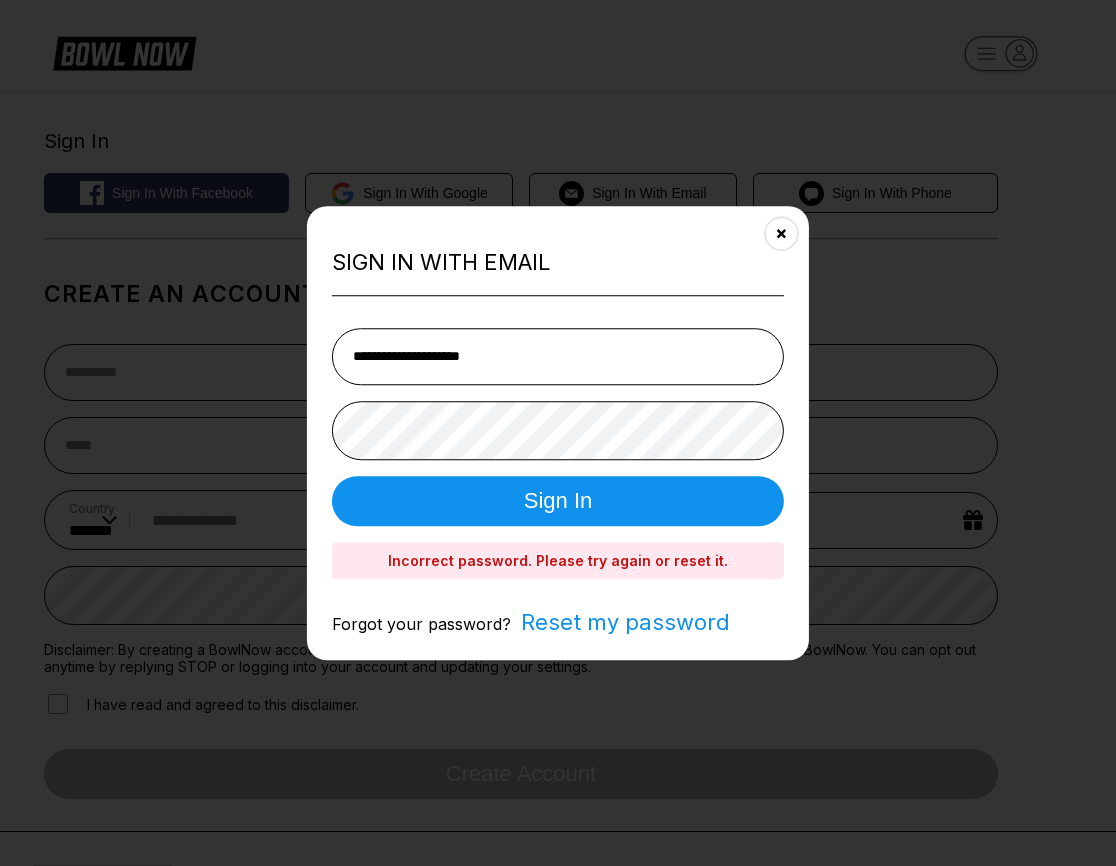 type 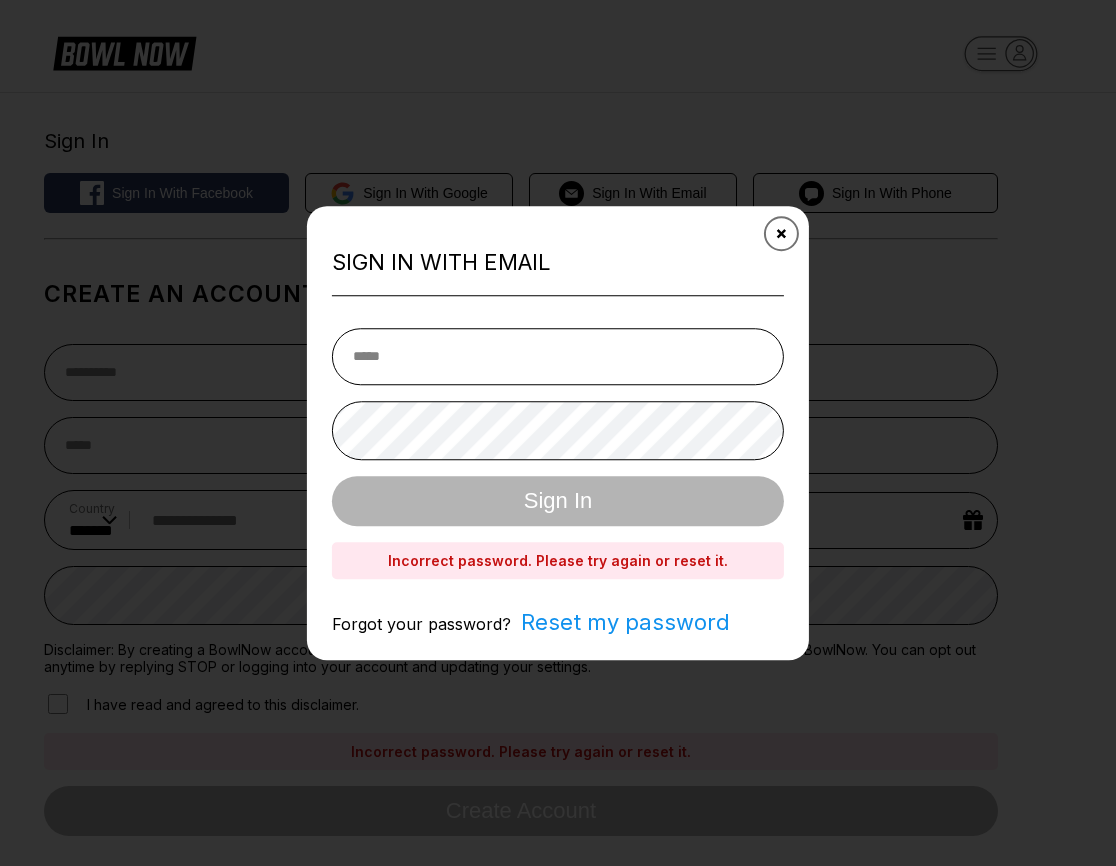 click 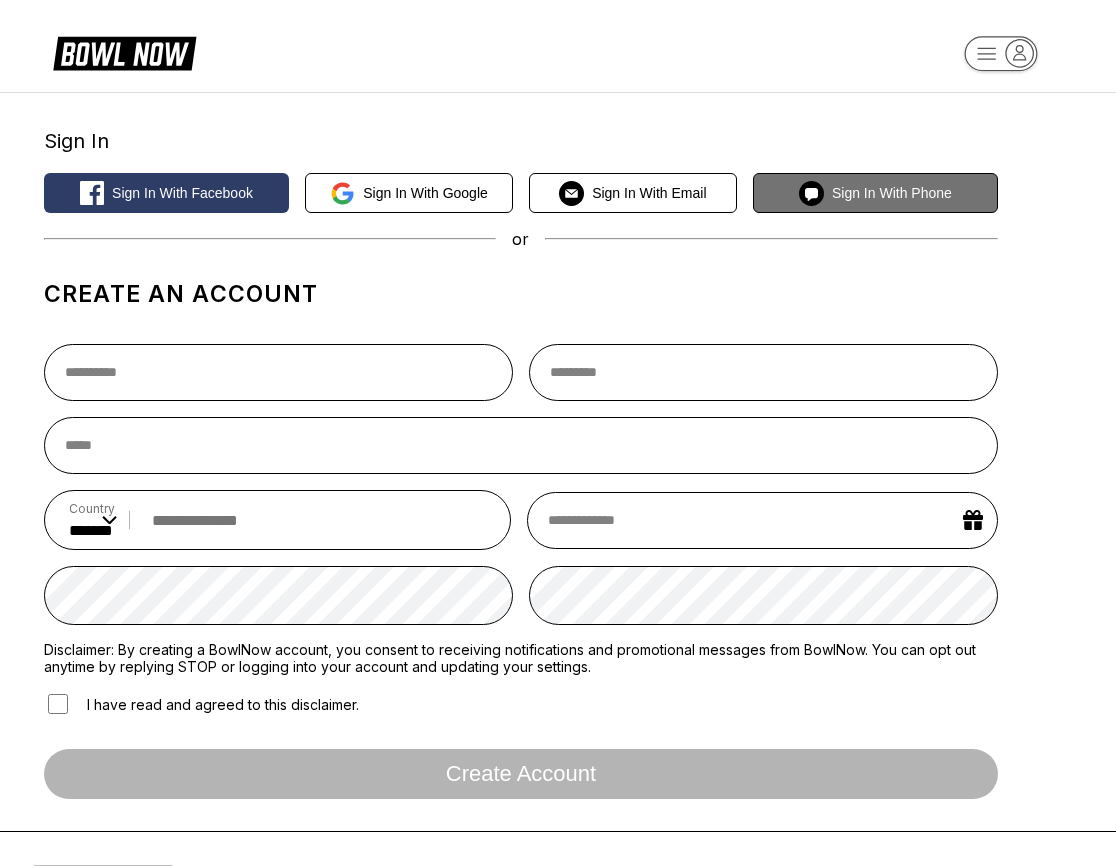 click on "Sign in with Phone" at bounding box center (892, 193) 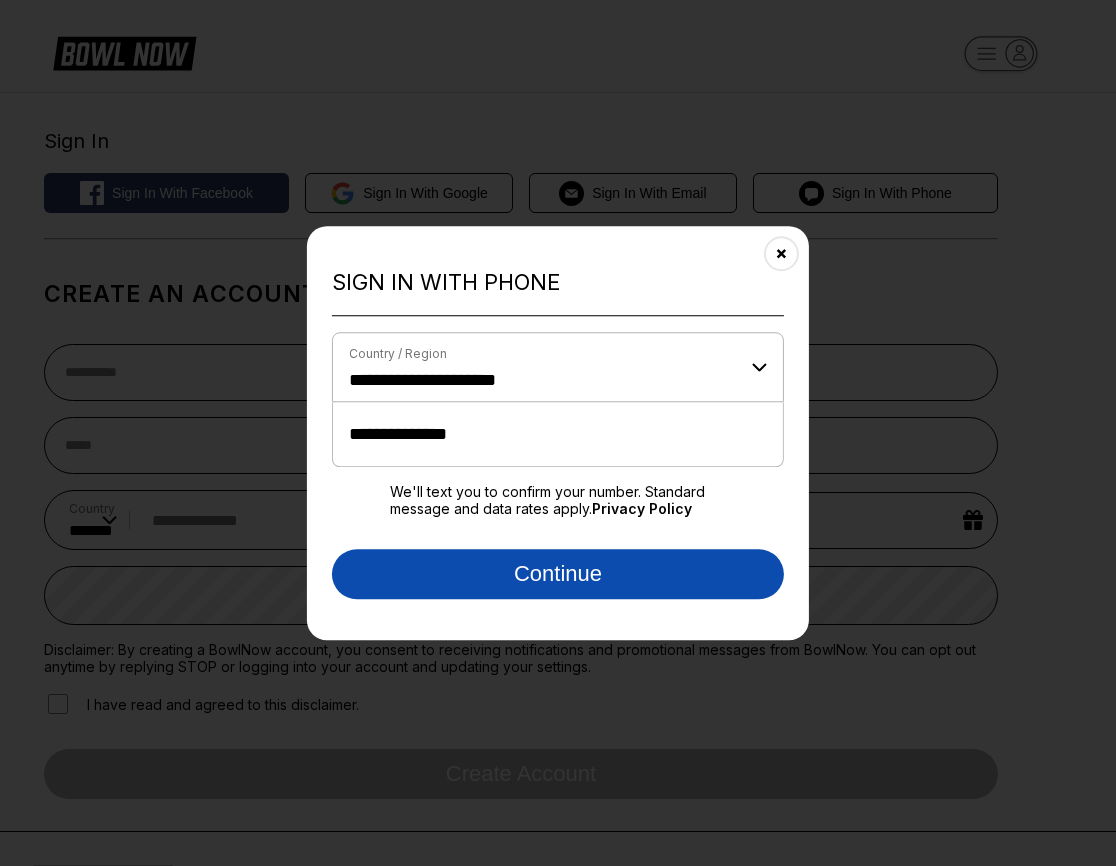 type on "**********" 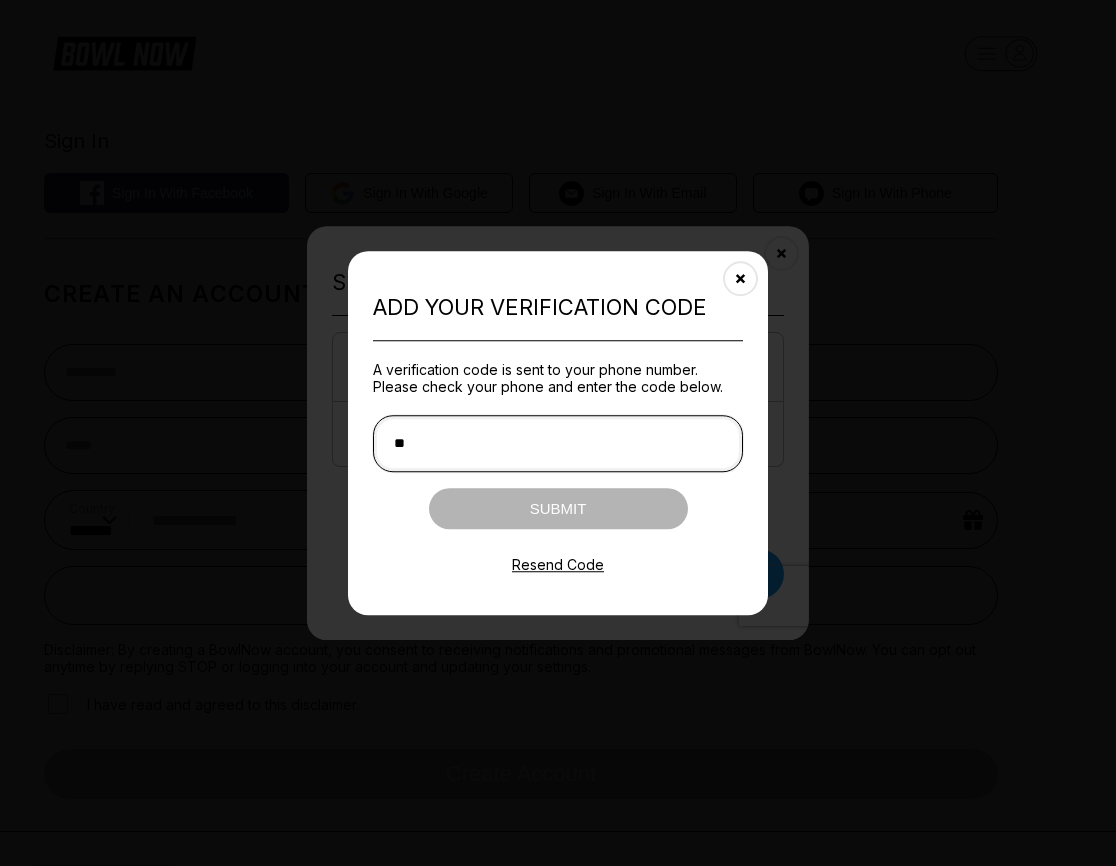 type on "*" 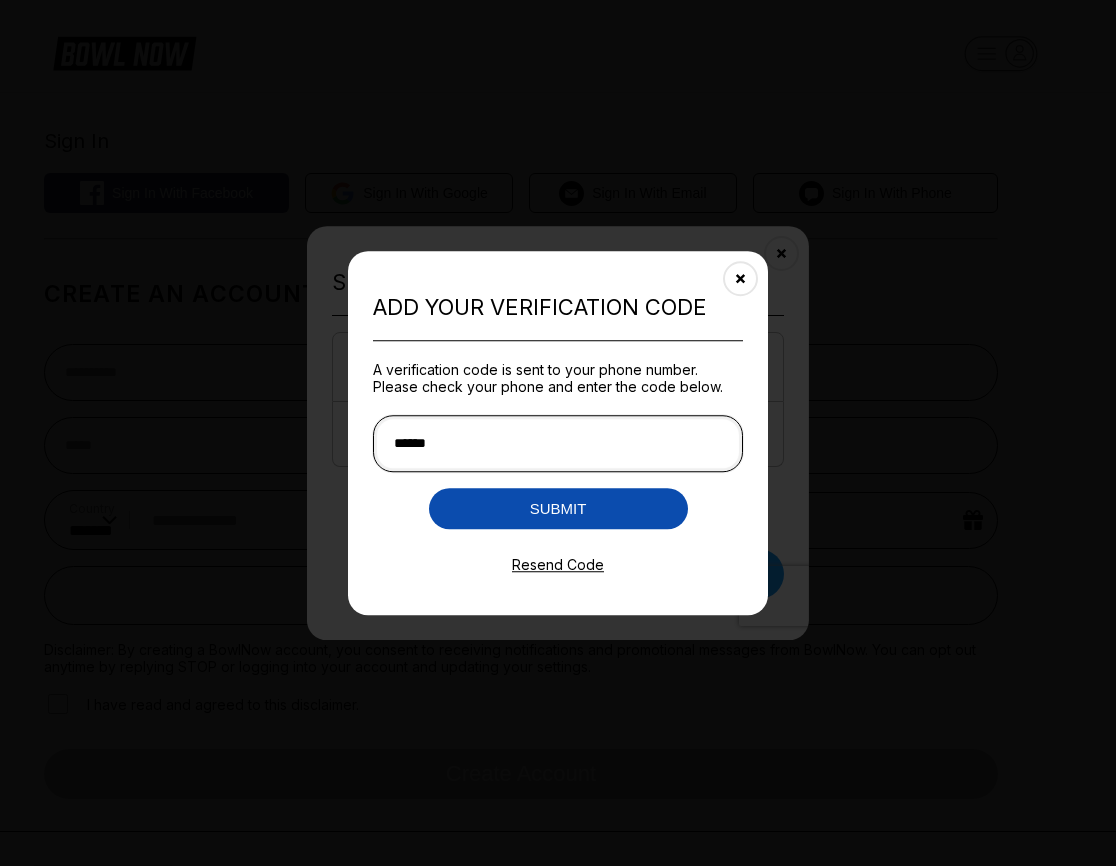 type on "******" 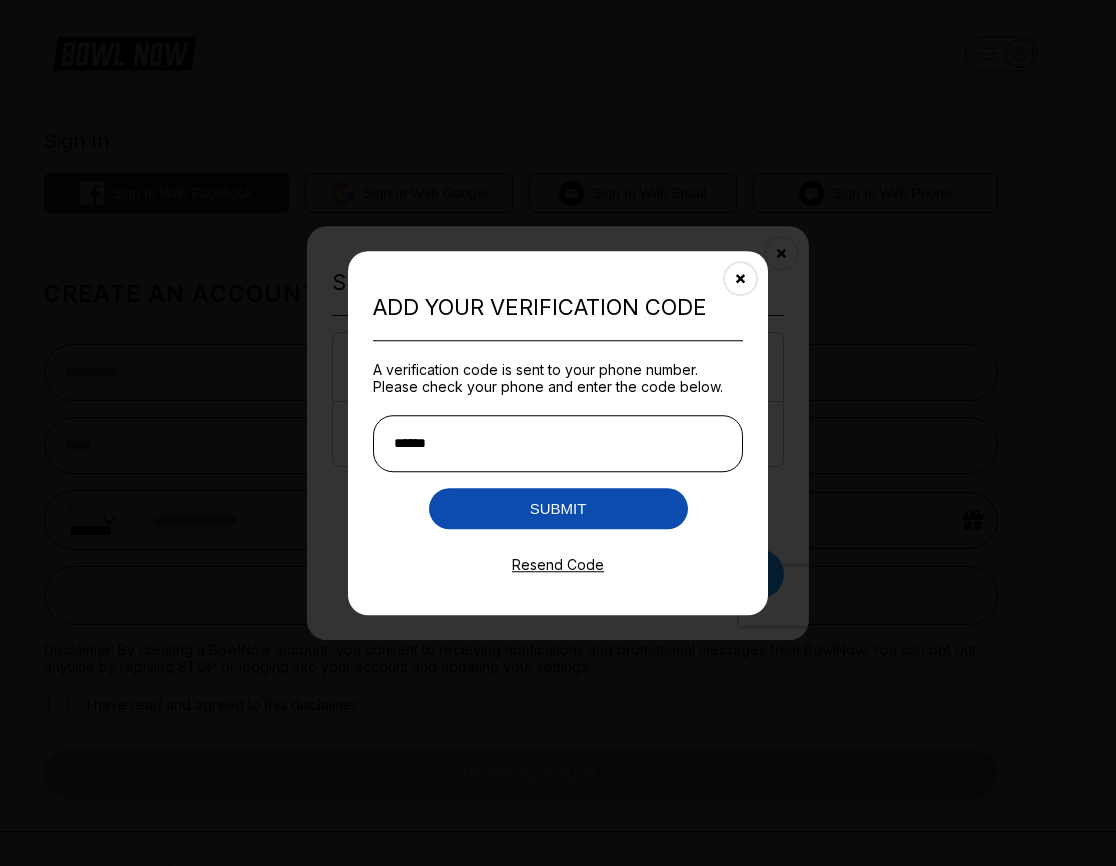 click on "Submit" at bounding box center [558, 508] 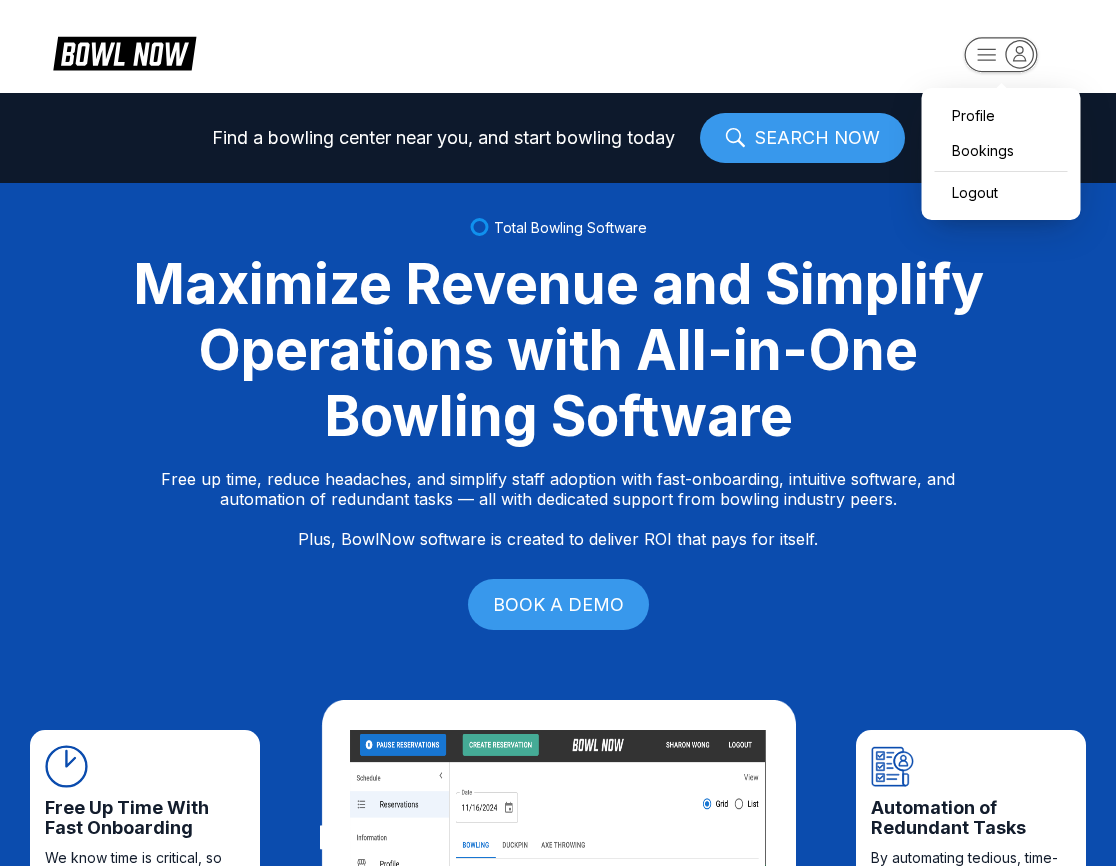 click on "Profile Bookings Logout Find a bowling center near you, and start bowling today SEARCH NOW Total Bowling Software Maximize Revenue and Simplify Operations with All-in-One Bowling Software Free up time, reduce headaches, and simplify staff adoption with fast-onboarding, intuitive software, and  automation of redundant tasks — all with dedicated support from bowling industry peers. Plus, BowlNow software is created to deliver ROI that pays for itself. BOOK A DEMO Free Up Time With Fast Onboarding We know time is critical, so we’ve streamlined our onboarding process to be fast and hassle-free. Even better, you’ll have on-demand, hands-on support from bowling industry peers. Intuitive Software to Simplify Staff Adoption Our platform is built to be intuitive, modern, and easy-to-use, ensuring your staff can quickly adopt and stay focused on what matters most—delivering an exceptional customer experience. Automation of Redundant Tasks Created to Deliver ROI That Pays for Itself Fast Track Step One Step Two" at bounding box center [558, 433] 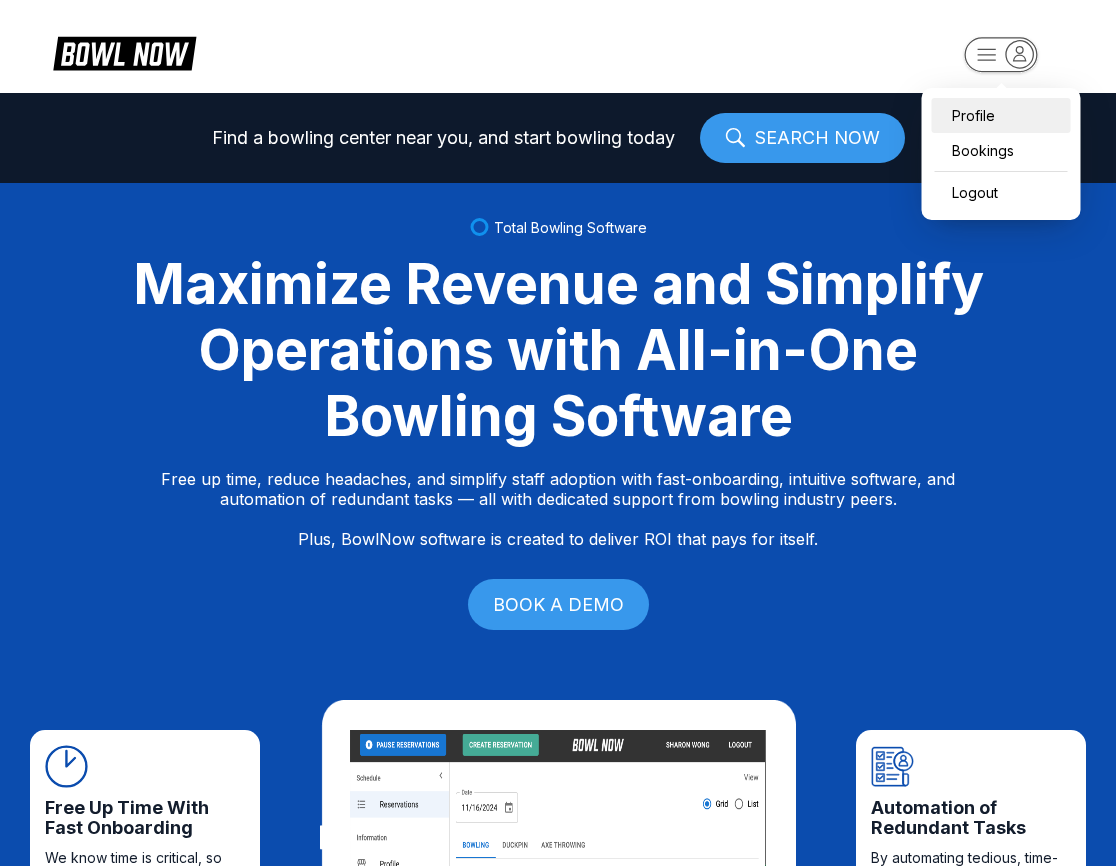 click on "Profile" at bounding box center (1001, 115) 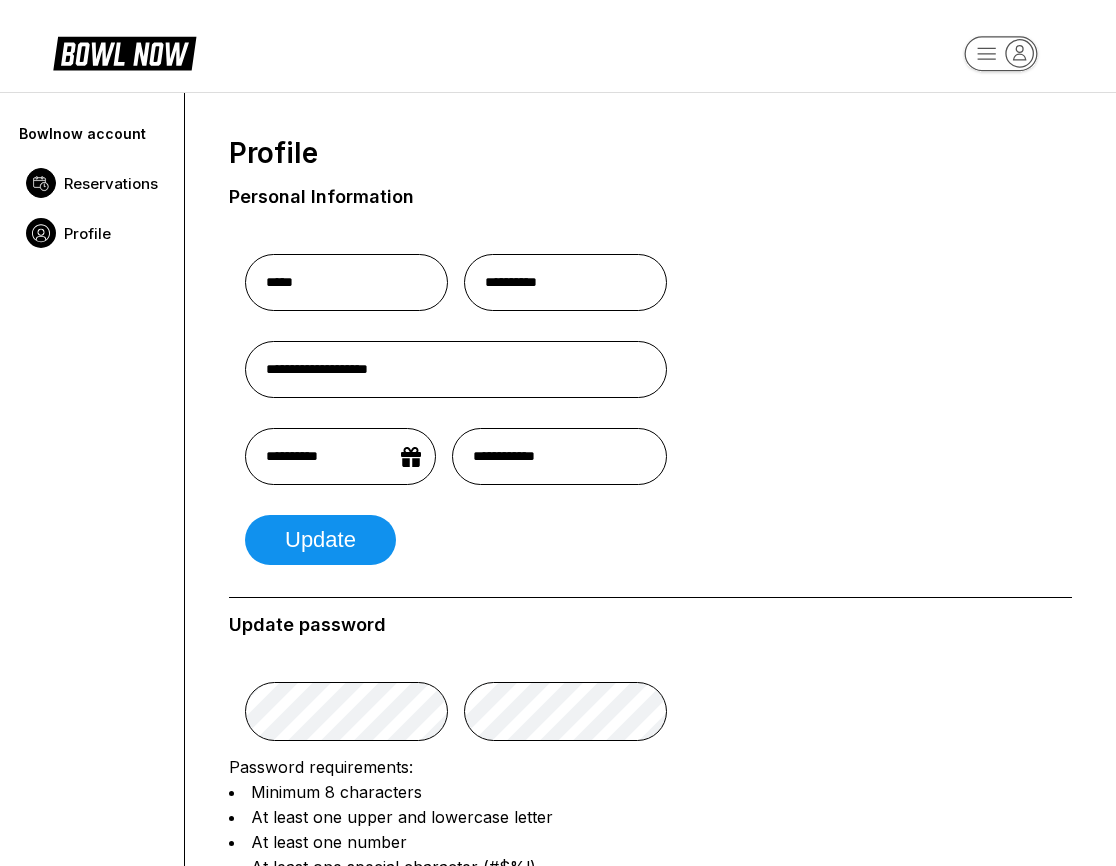 click on "Reservations" at bounding box center [111, 183] 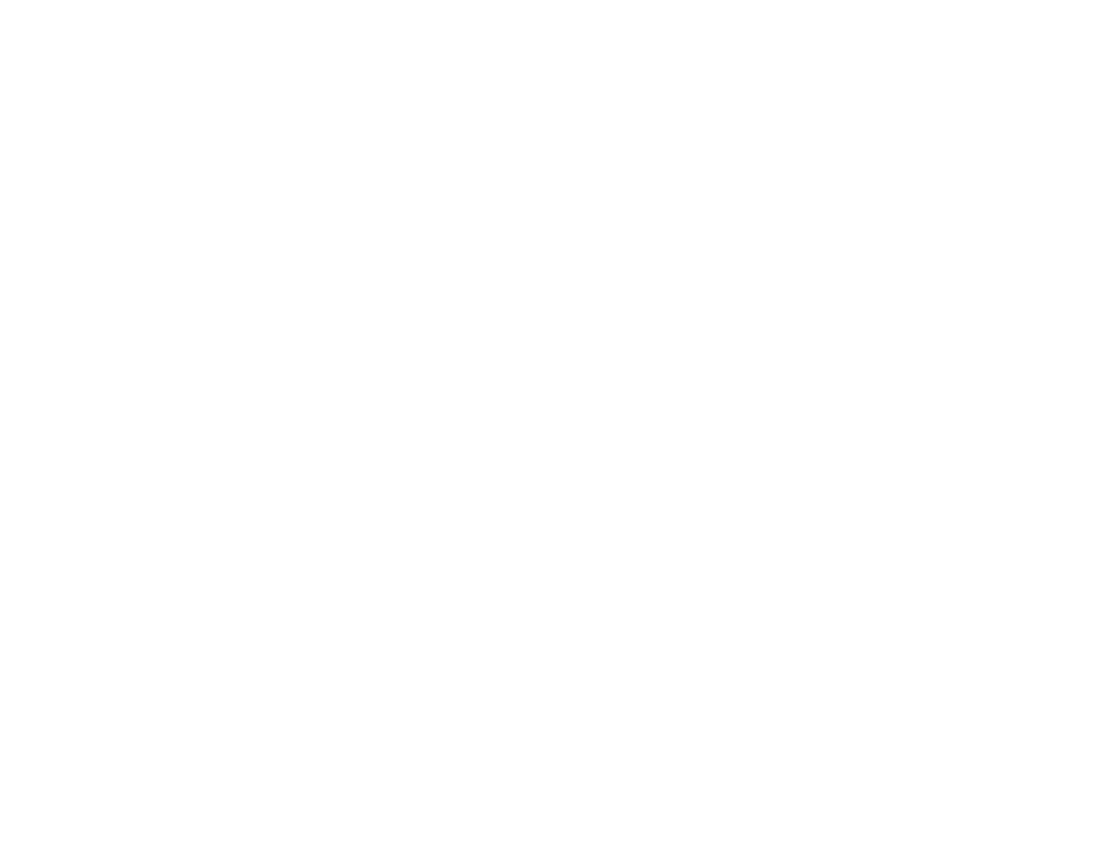 scroll, scrollTop: 0, scrollLeft: 0, axis: both 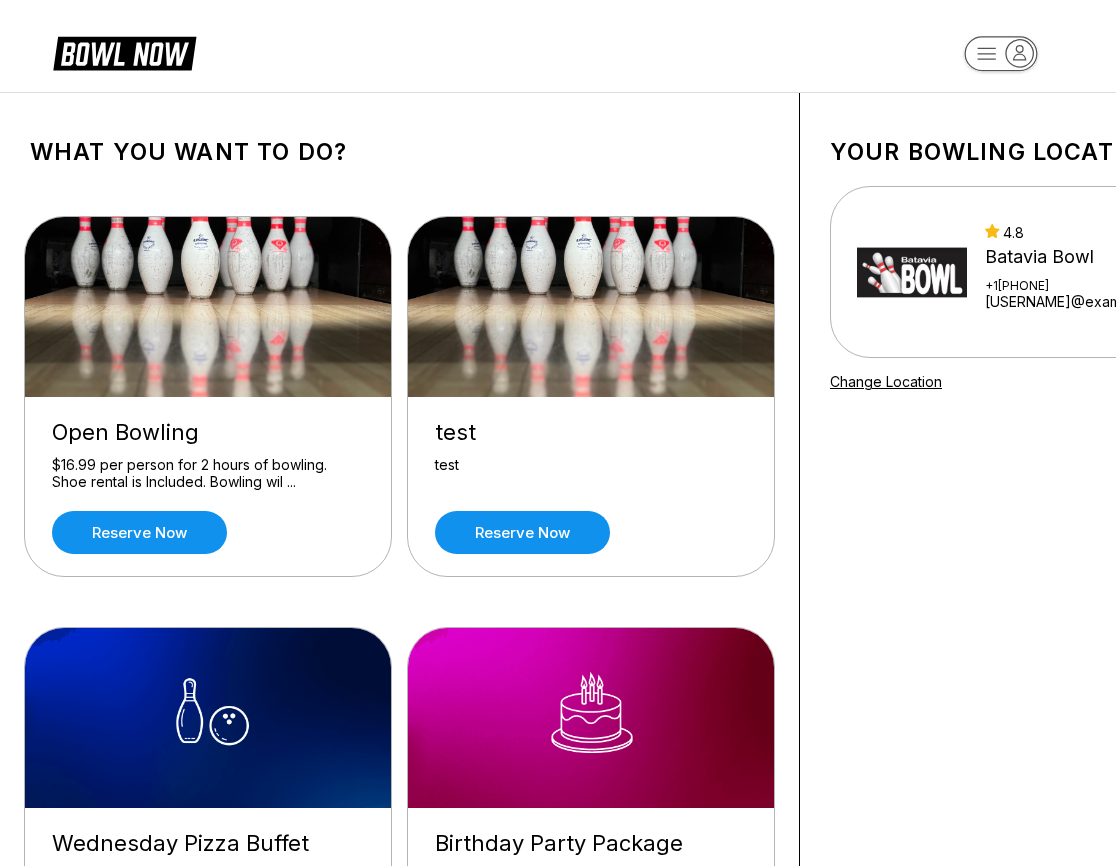 click at bounding box center (912, 272) 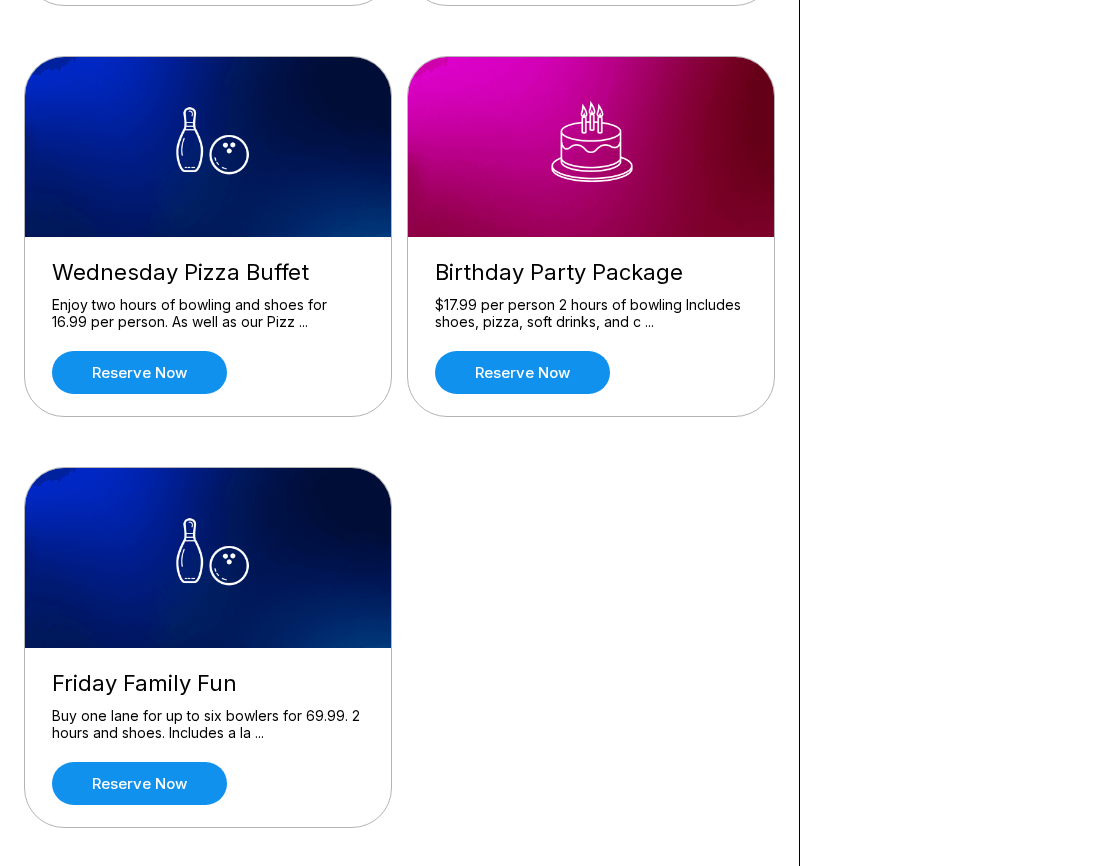 scroll, scrollTop: 826, scrollLeft: 0, axis: vertical 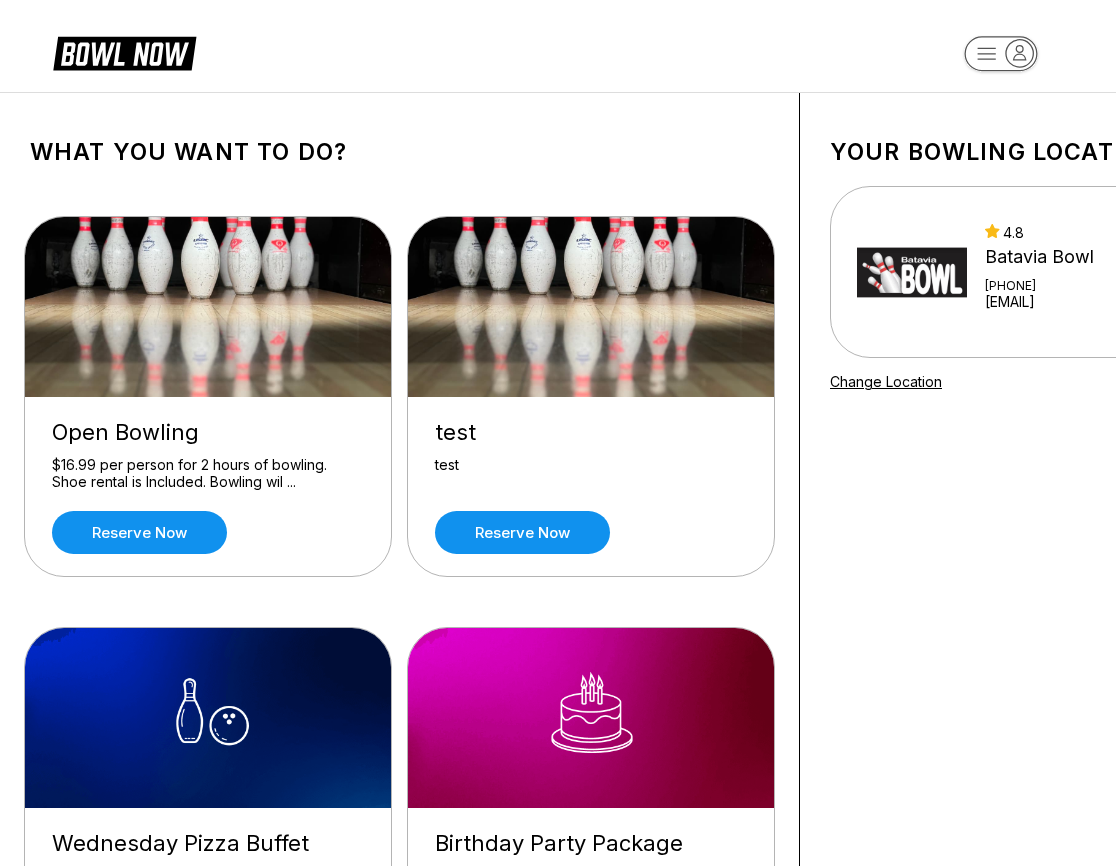 click at bounding box center (912, 272) 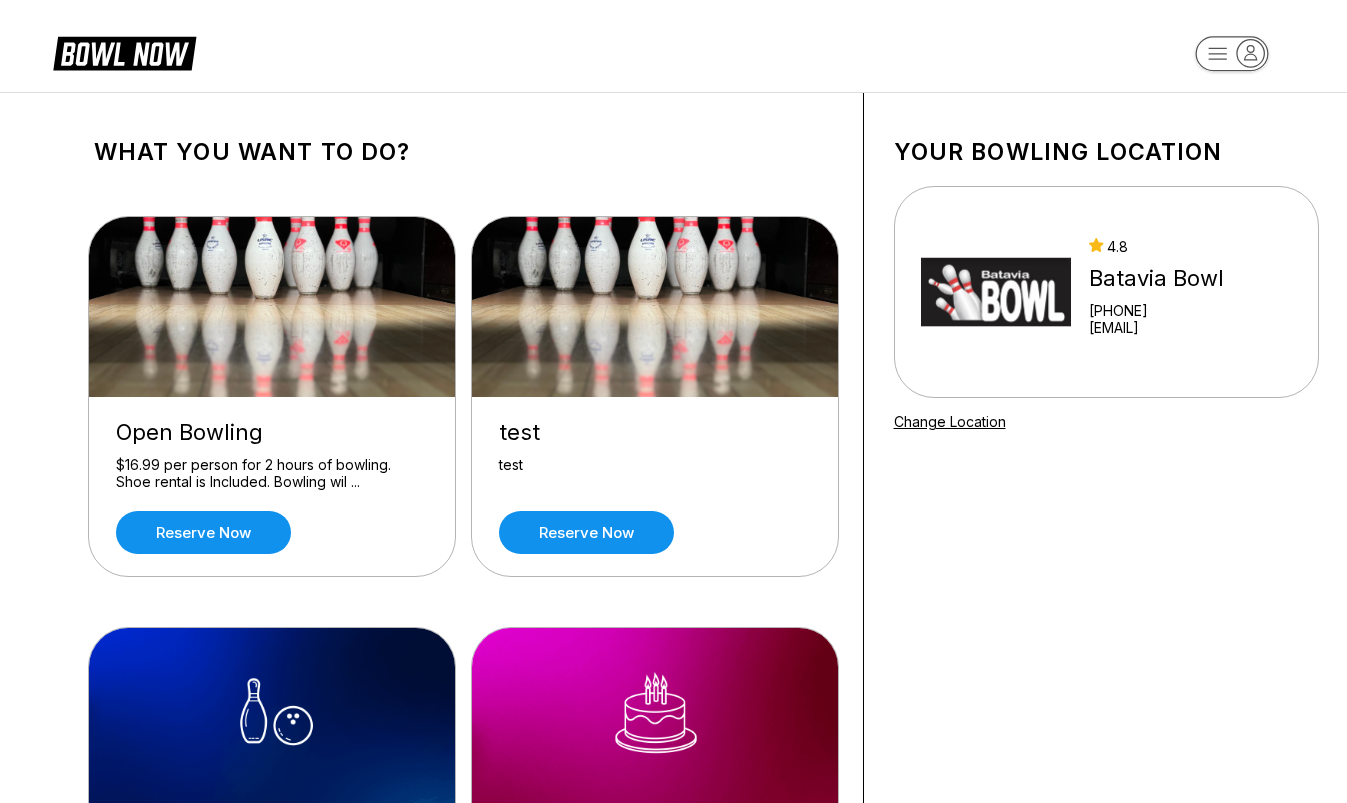 click on "4.8 Batavia Bowl   [PHONE] [EMAIL]" at bounding box center [1072, 292] 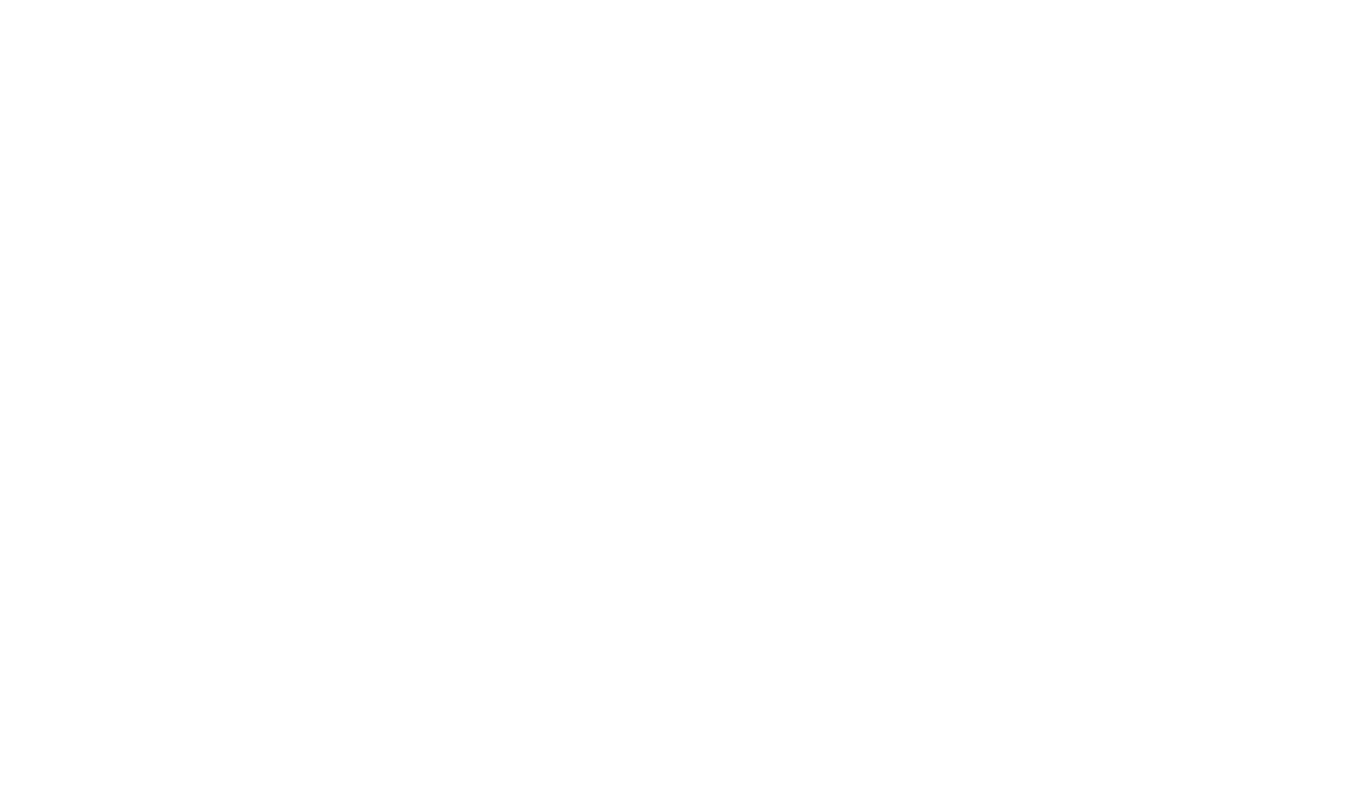 scroll, scrollTop: 0, scrollLeft: 0, axis: both 